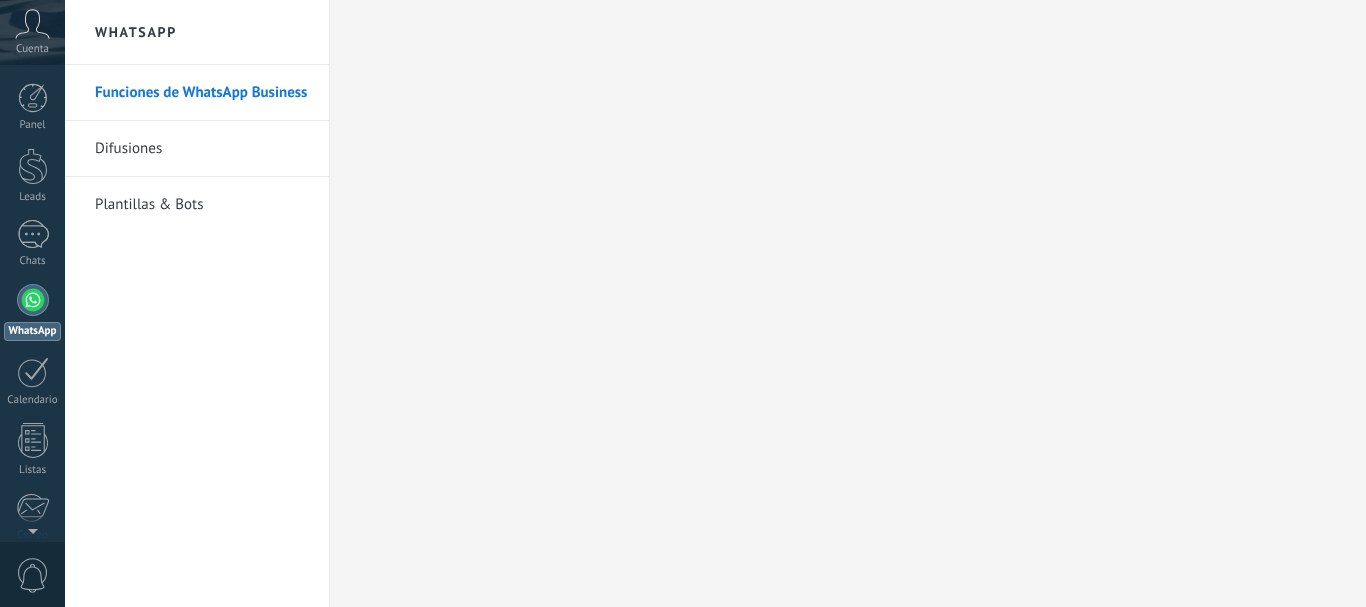 scroll, scrollTop: 0, scrollLeft: 0, axis: both 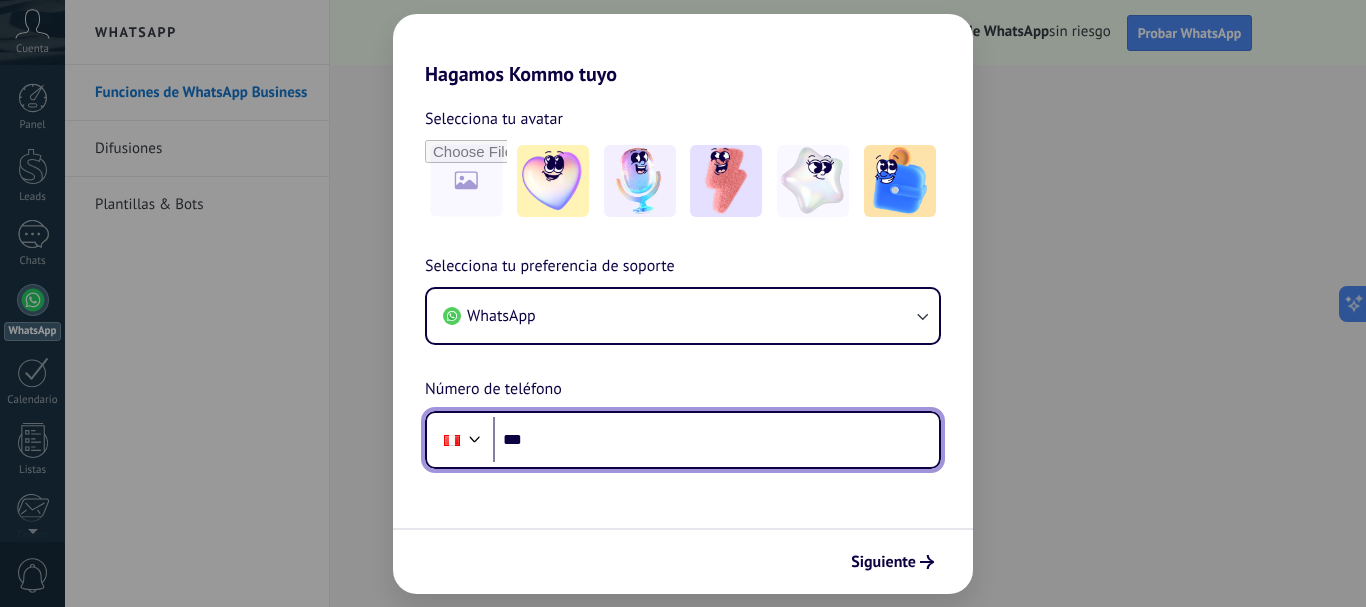 click on "***" at bounding box center [716, 440] 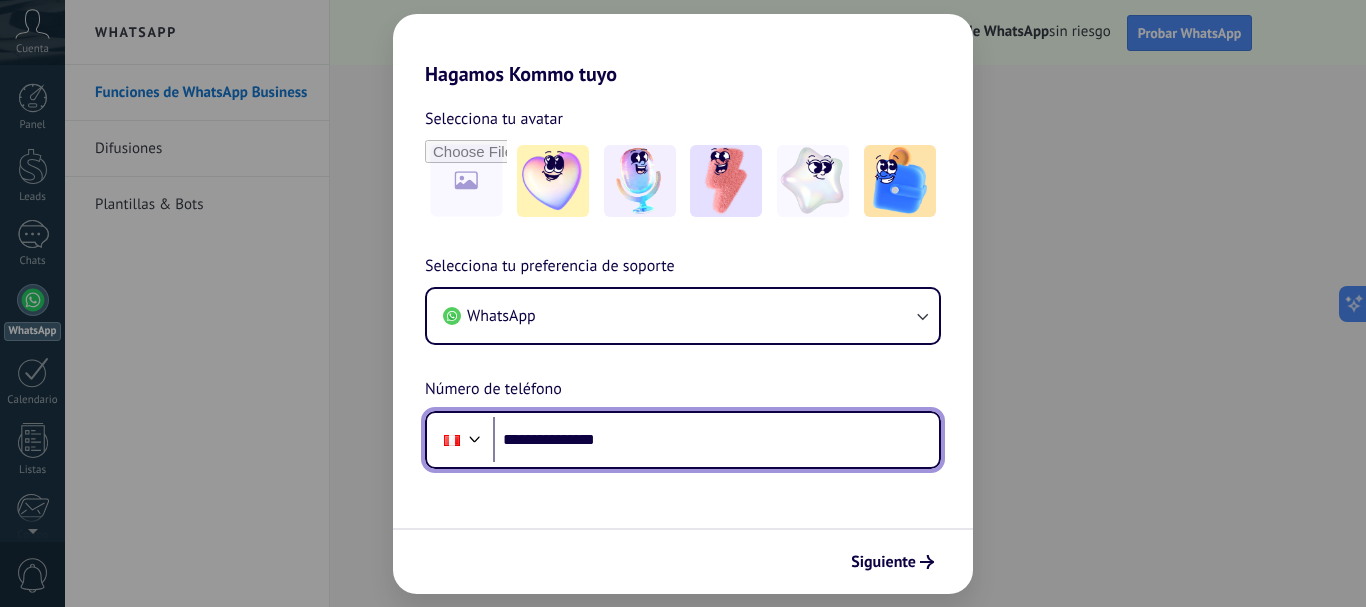 type on "**********" 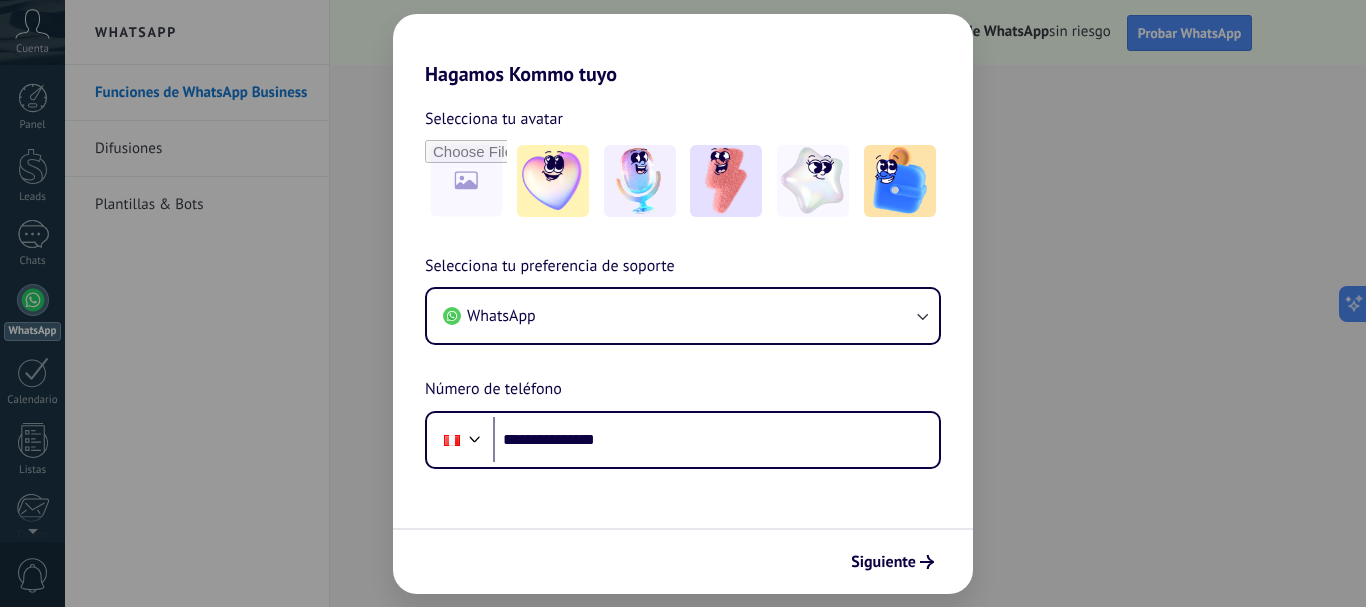 click on "**********" at bounding box center [683, 340] 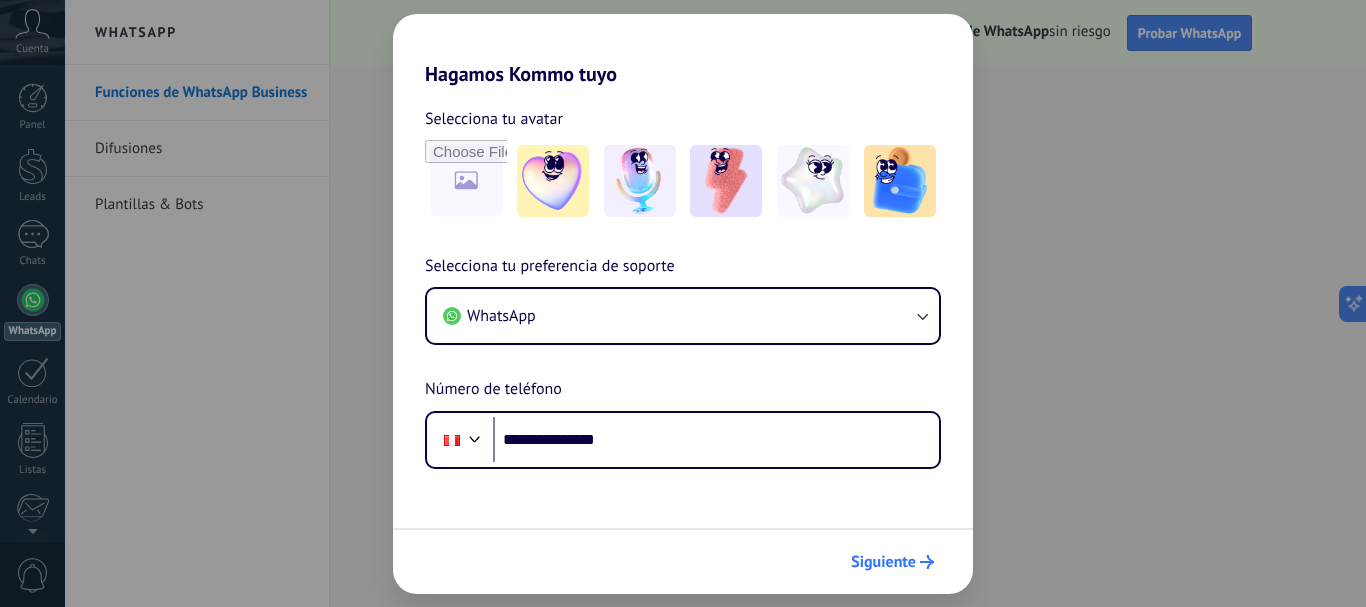 click on "Siguiente" at bounding box center (883, 562) 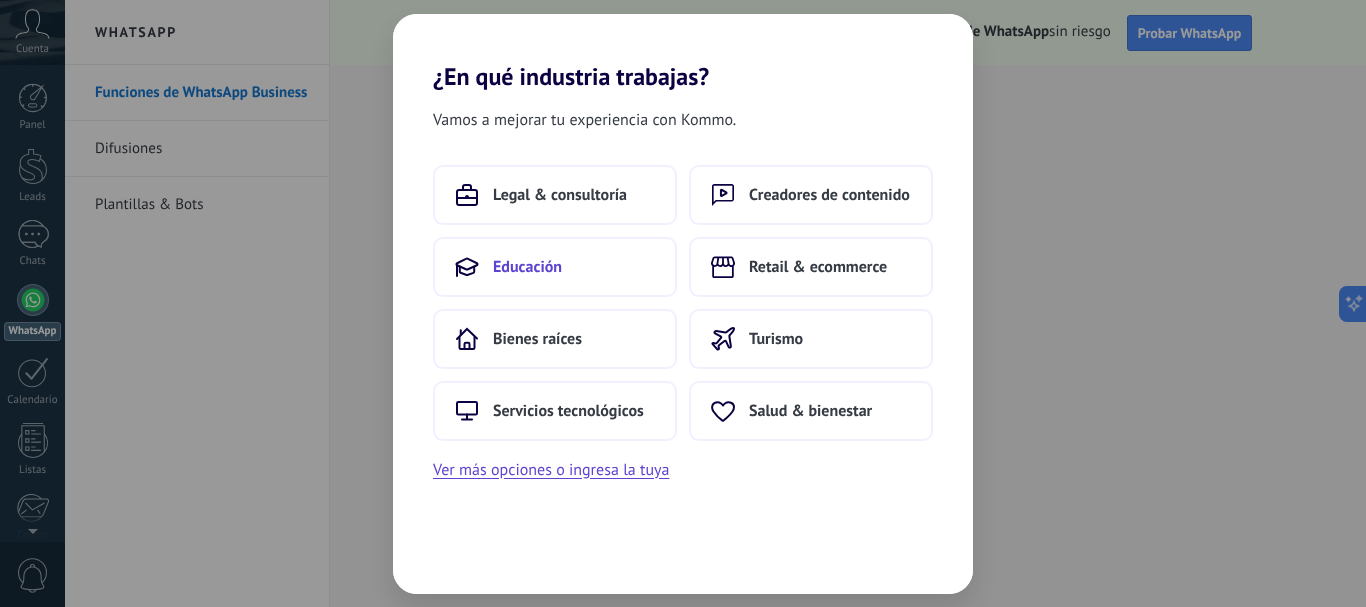 click on "Educación" at bounding box center (560, 195) 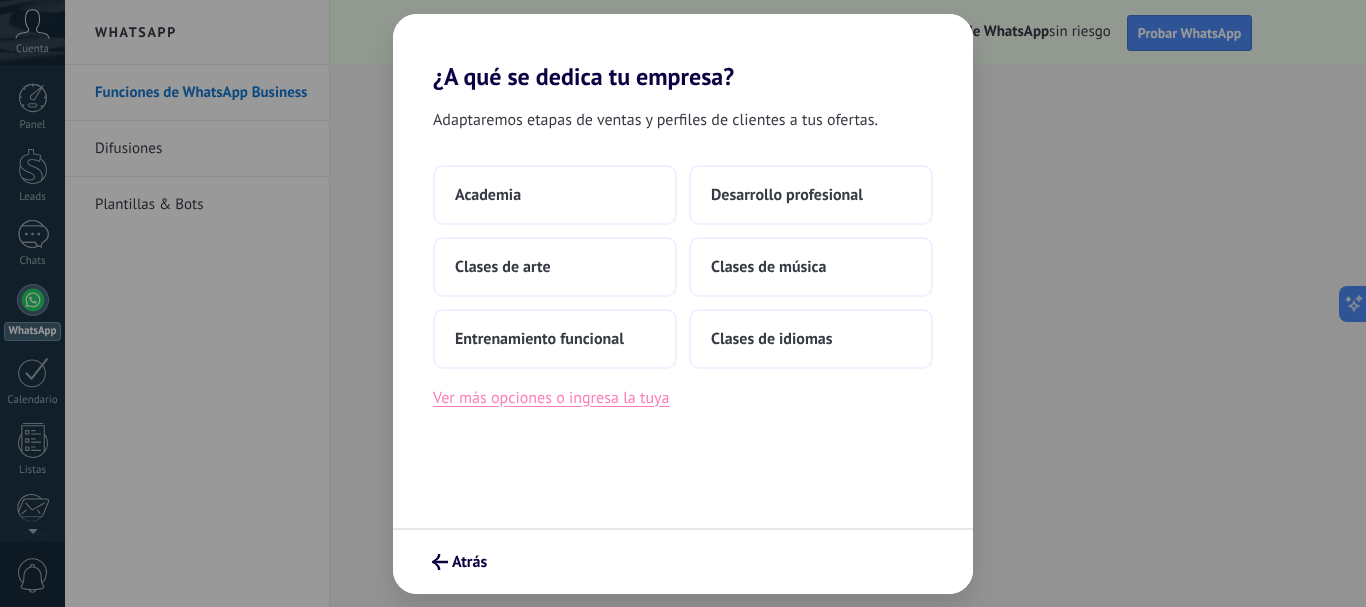 click on "Ver más opciones o ingresa la tuya" at bounding box center (551, 398) 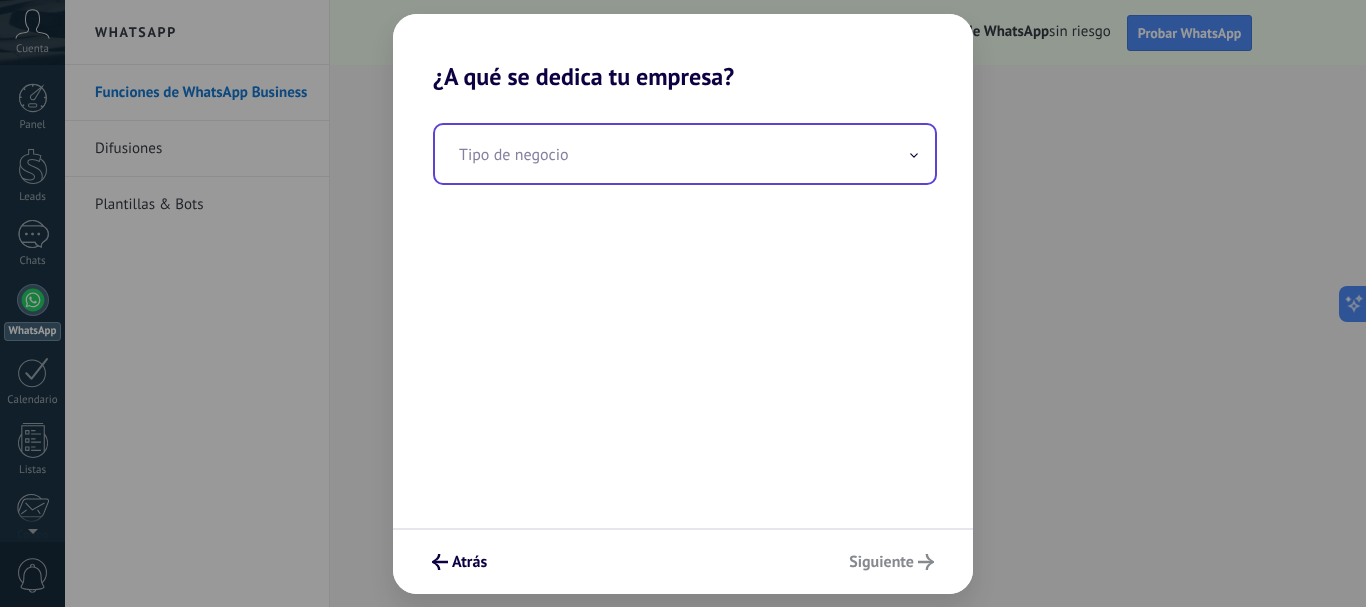 click at bounding box center (914, 155) 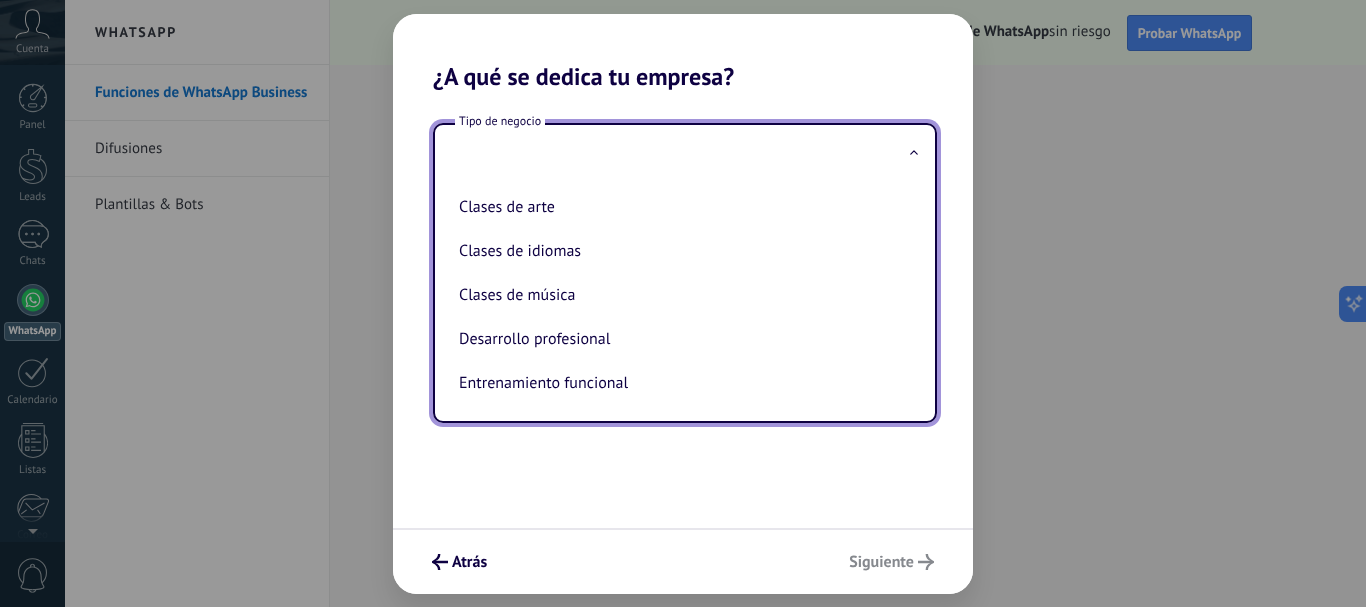 scroll, scrollTop: 0, scrollLeft: 0, axis: both 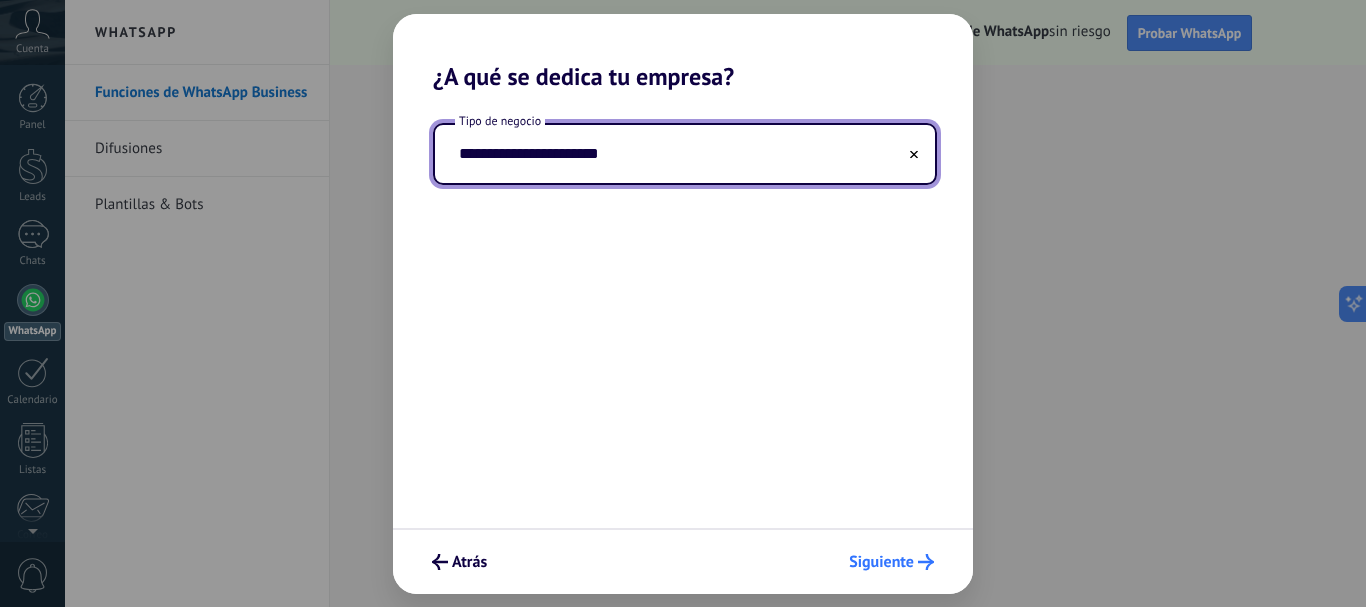 type on "**********" 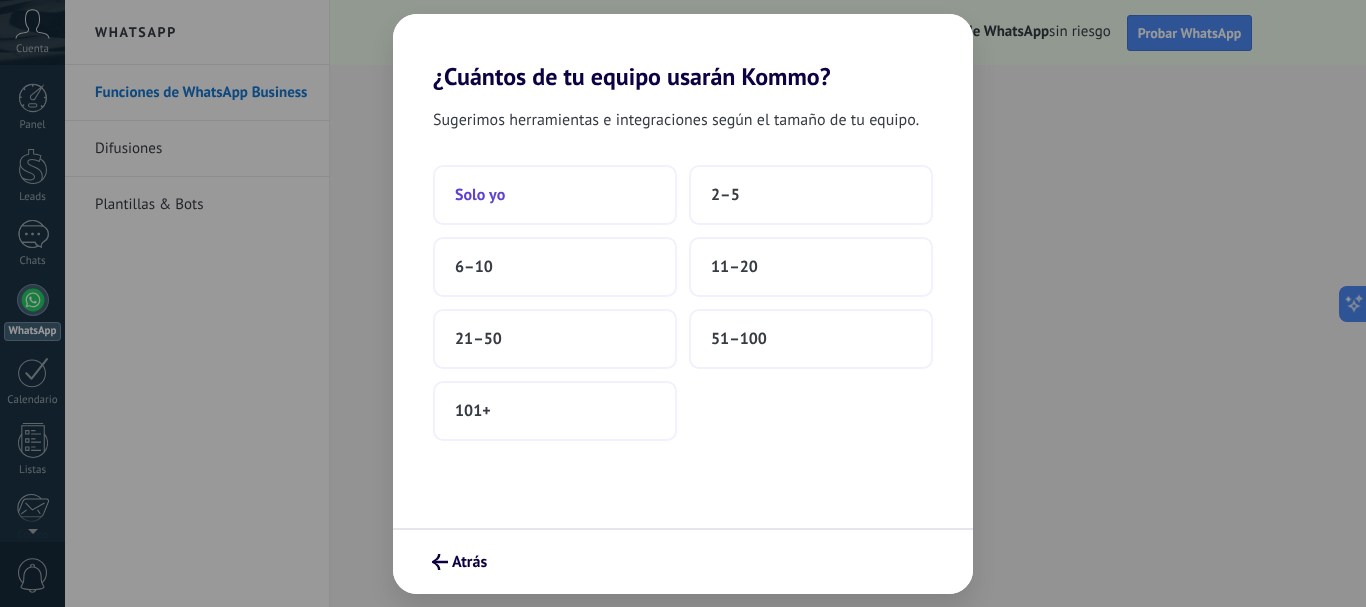click on "Solo yo" at bounding box center [555, 195] 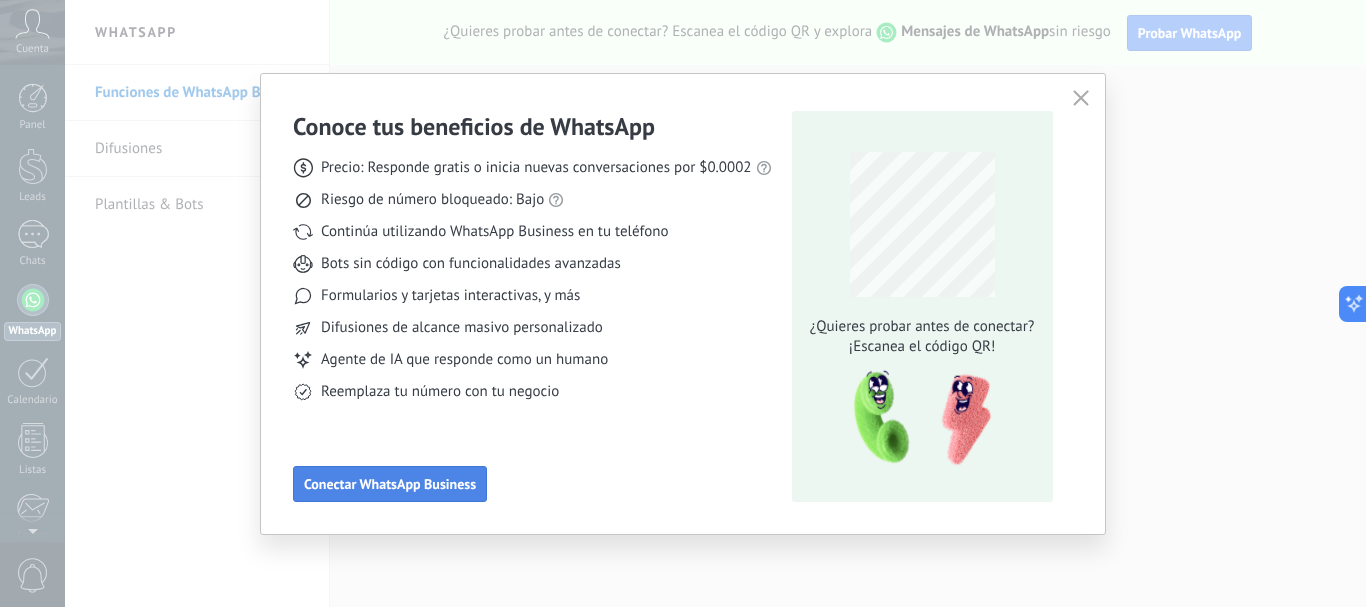 click on "Conectar WhatsApp Business" at bounding box center (390, 484) 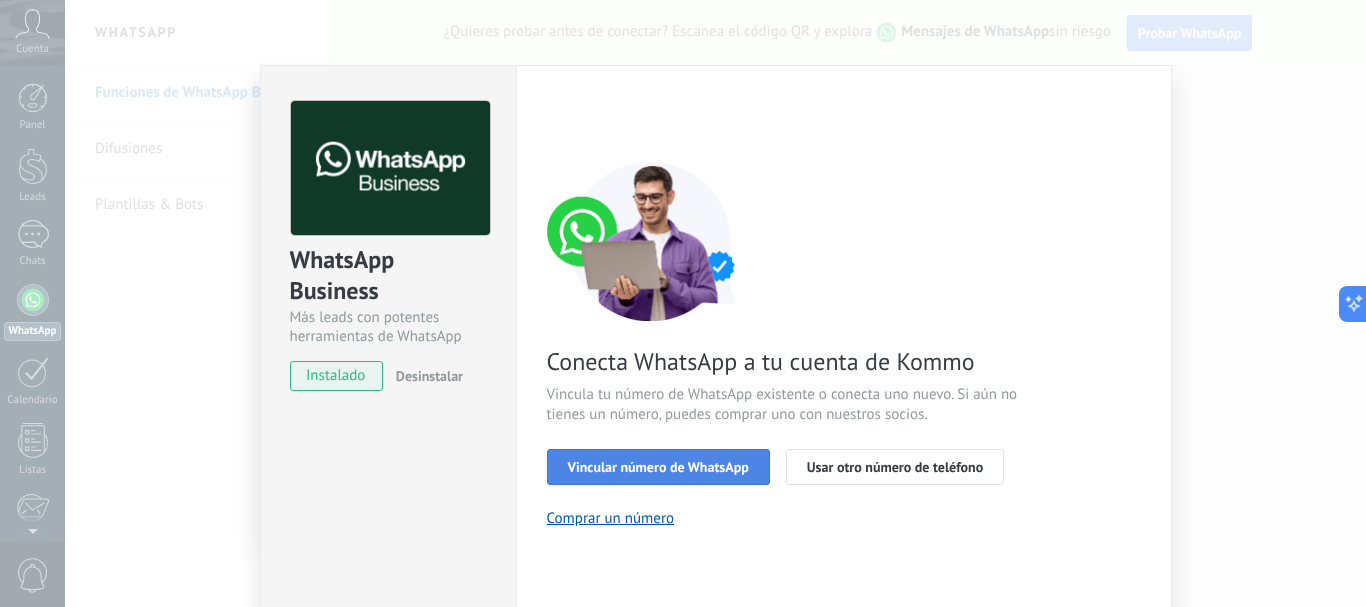 click on "Vincular número de WhatsApp" at bounding box center [658, 467] 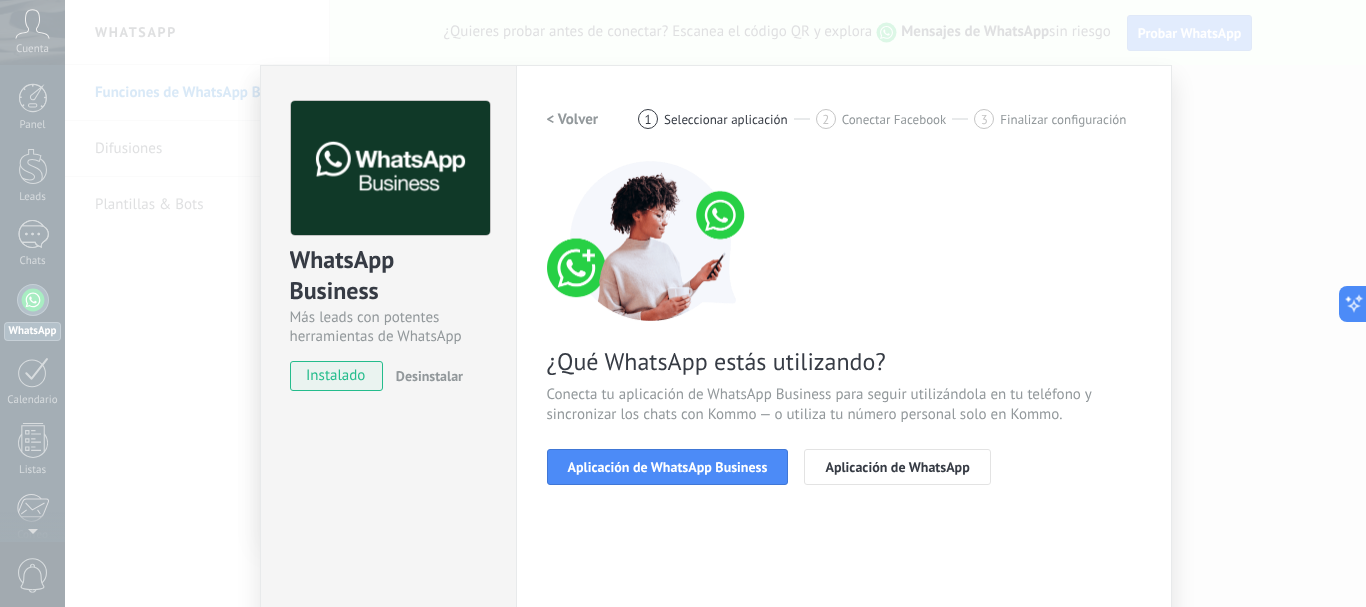 click on "Aplicación de WhatsApp Business" at bounding box center [668, 467] 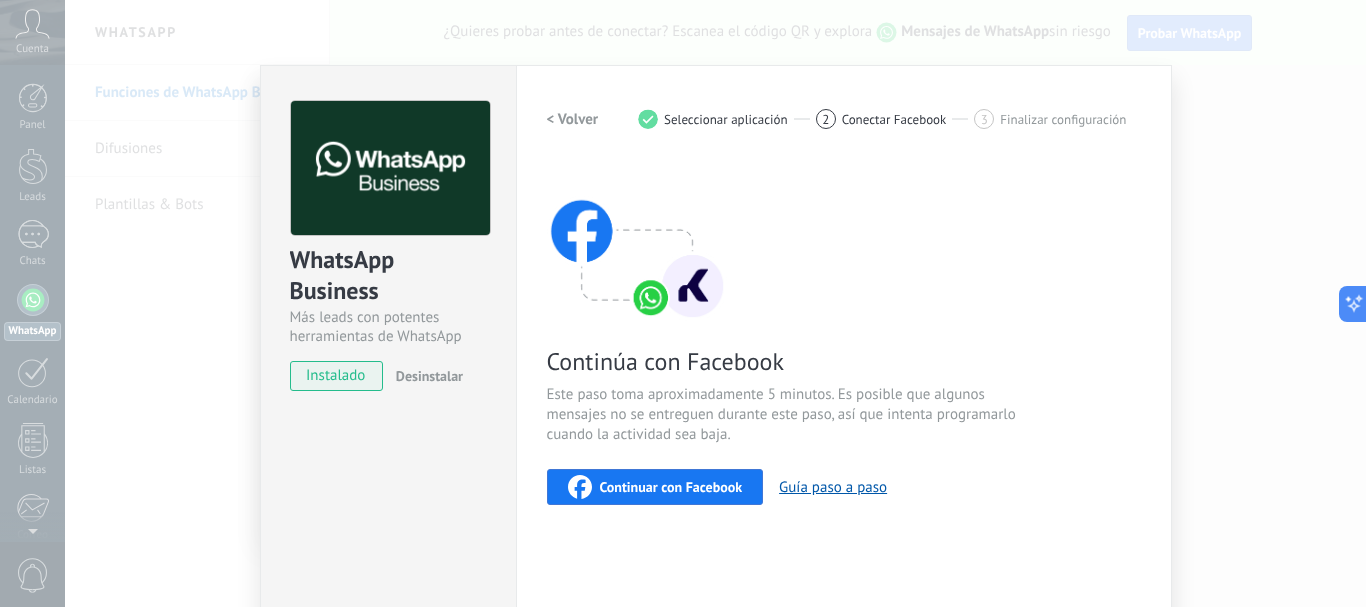 click on "Continuar con Facebook" at bounding box center [671, 487] 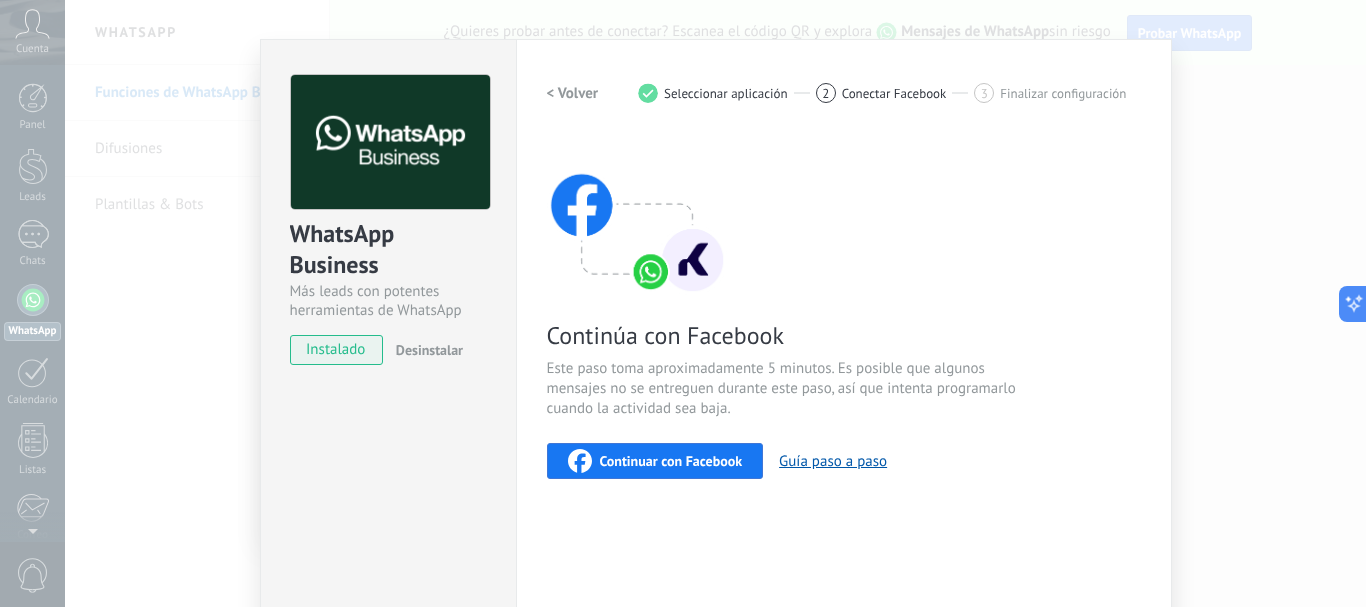 scroll, scrollTop: 23, scrollLeft: 0, axis: vertical 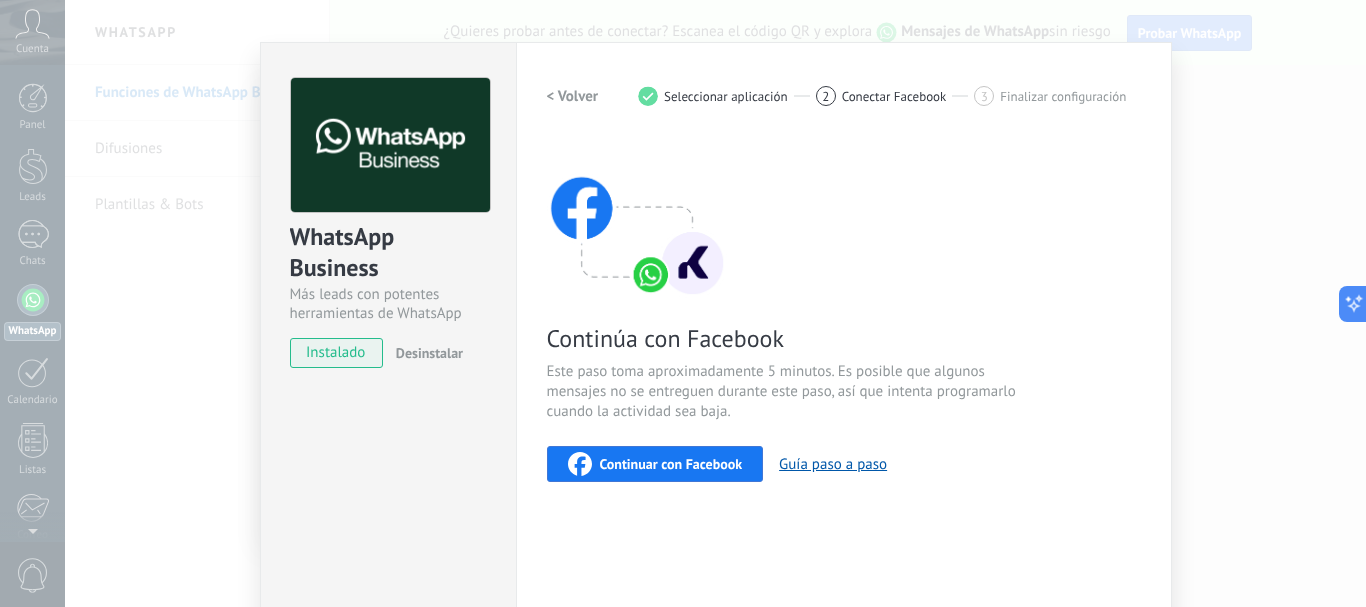 click on "instalado" at bounding box center [336, 353] 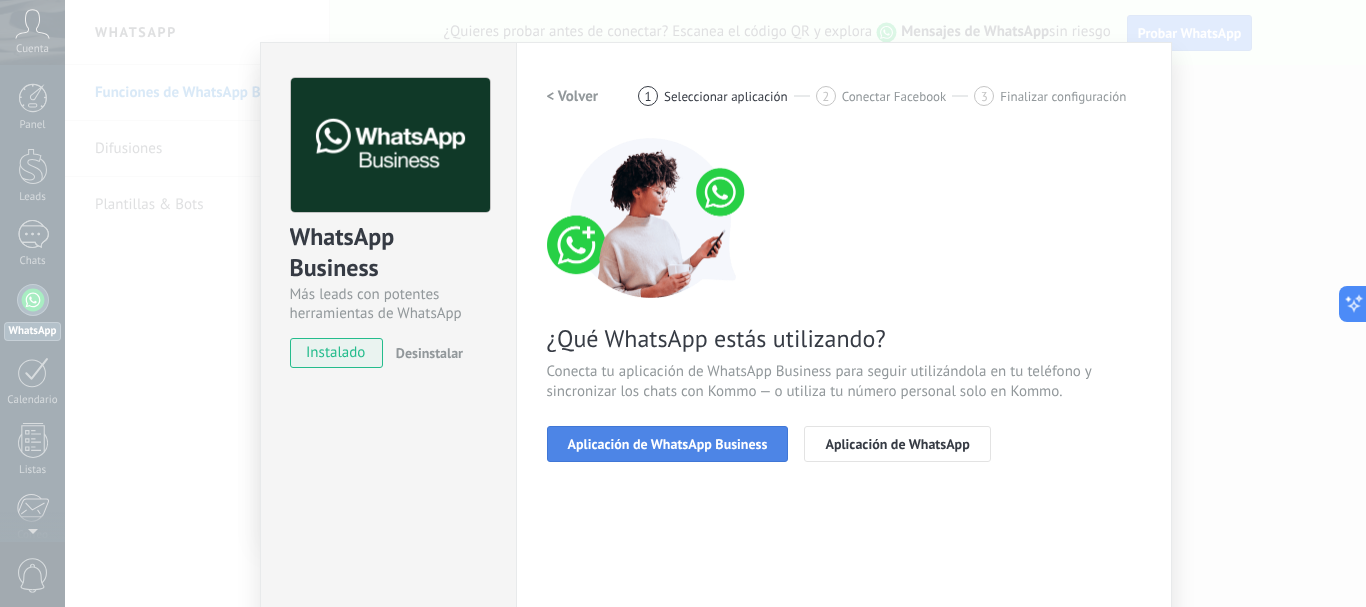 click on "Aplicación de WhatsApp Business" at bounding box center (668, 444) 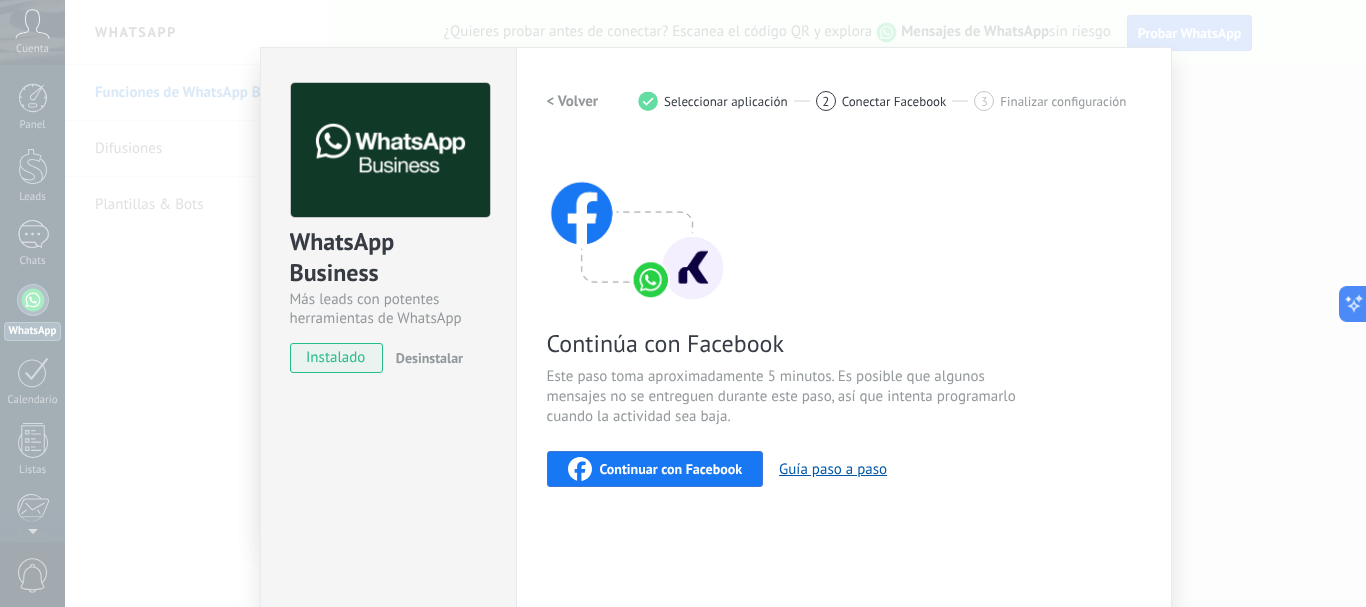 scroll, scrollTop: 0, scrollLeft: 0, axis: both 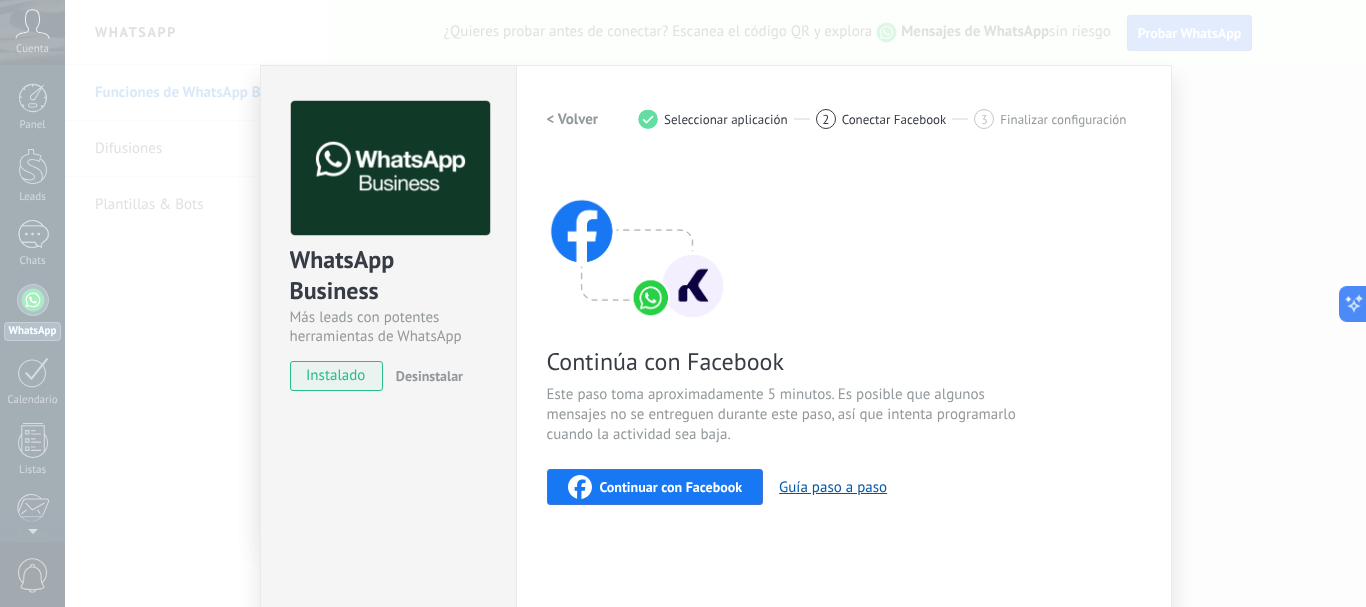 click on "Finalizar configuración" at bounding box center (1063, 119) 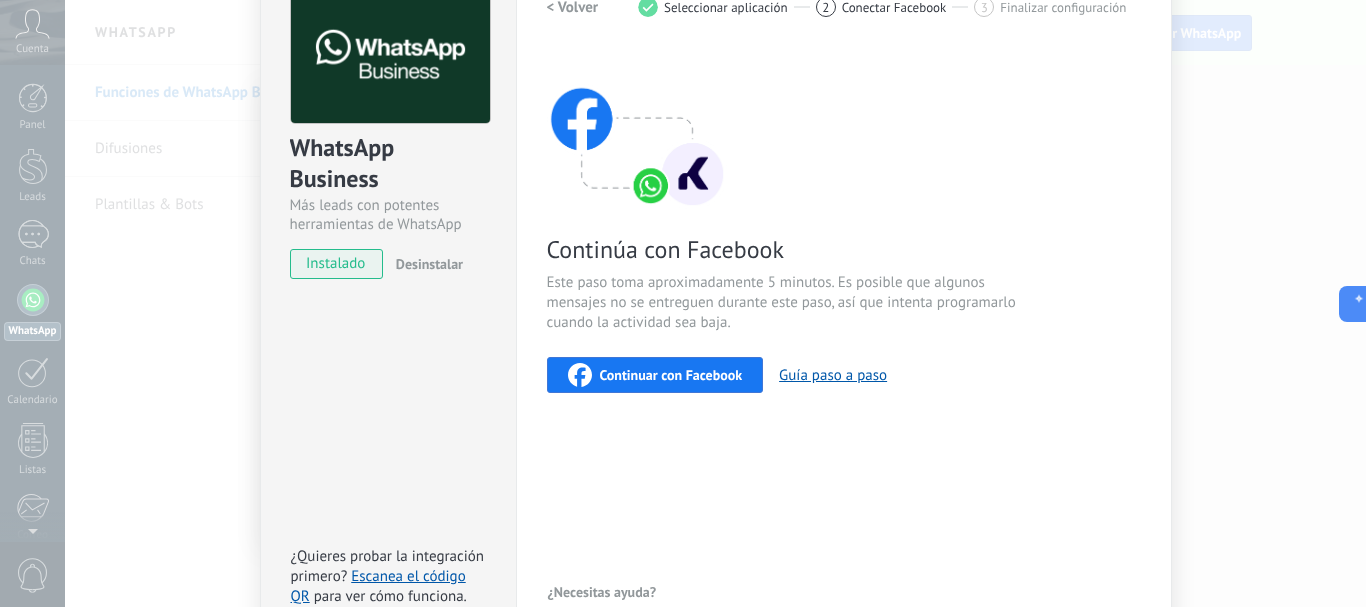 scroll, scrollTop: 0, scrollLeft: 0, axis: both 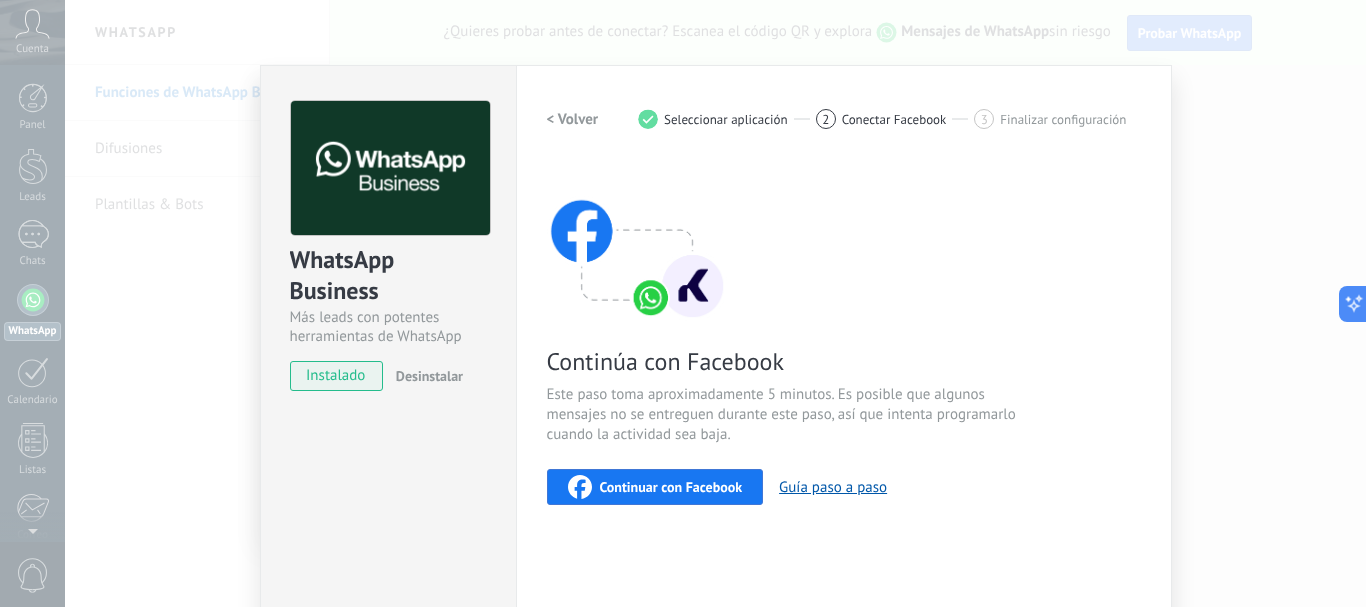 click on "< Volver" at bounding box center [573, 119] 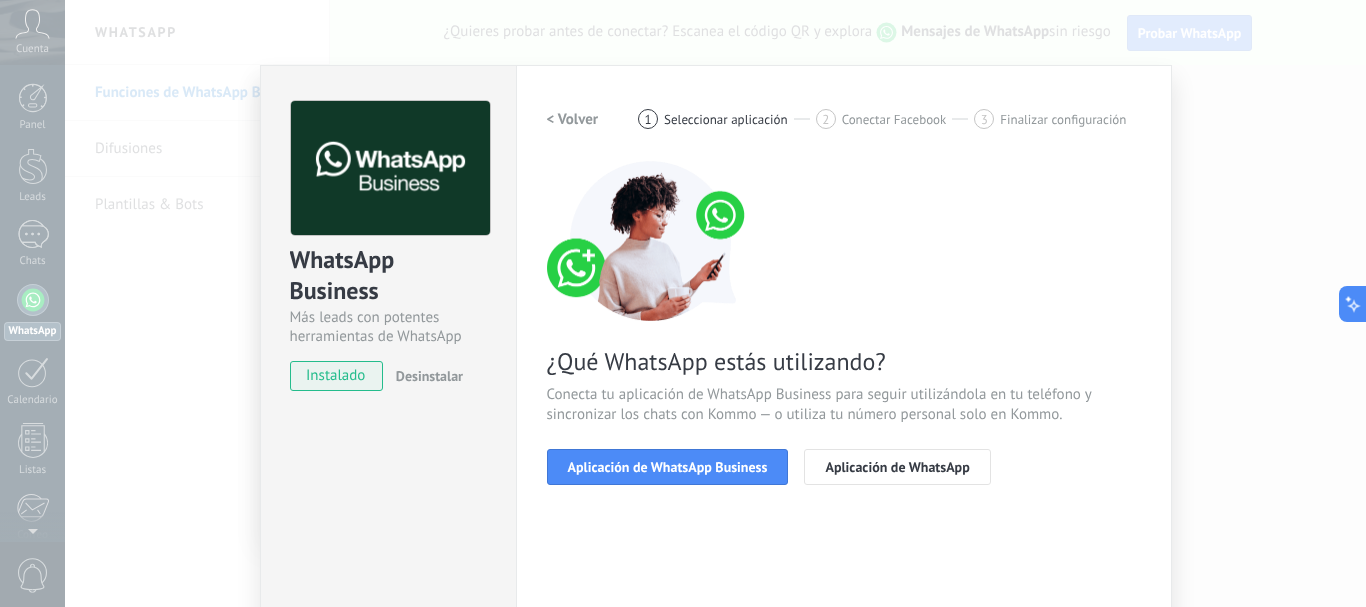 click on "< Volver" at bounding box center (573, 119) 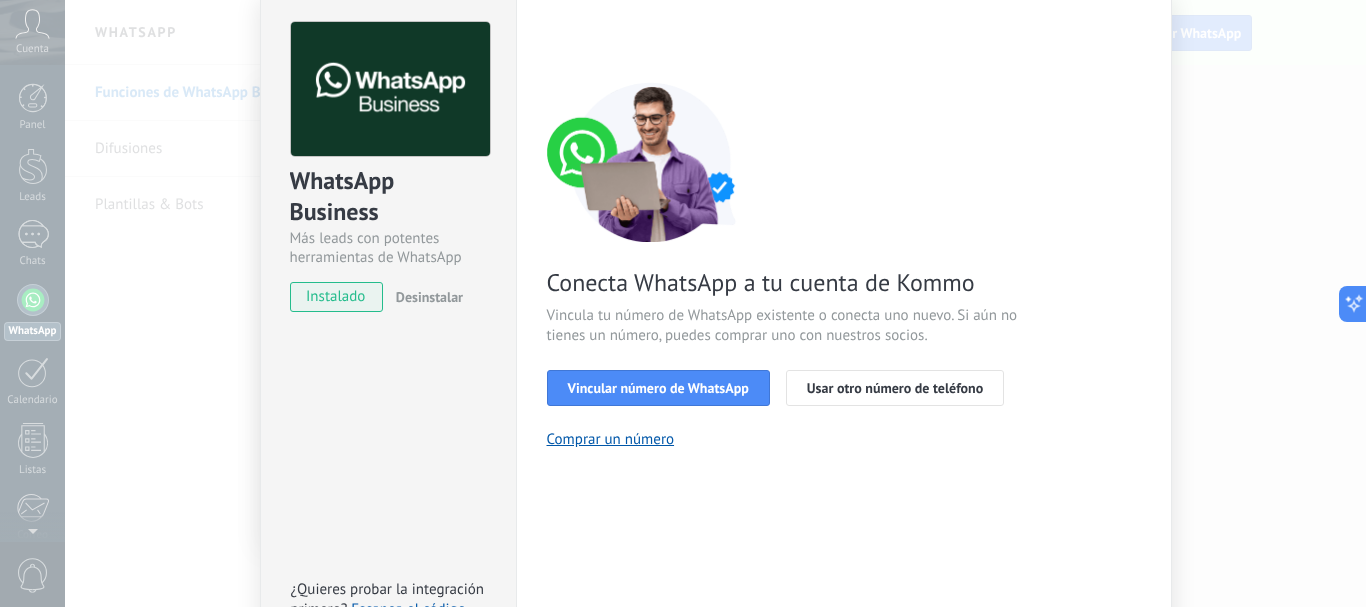 scroll, scrollTop: 200, scrollLeft: 0, axis: vertical 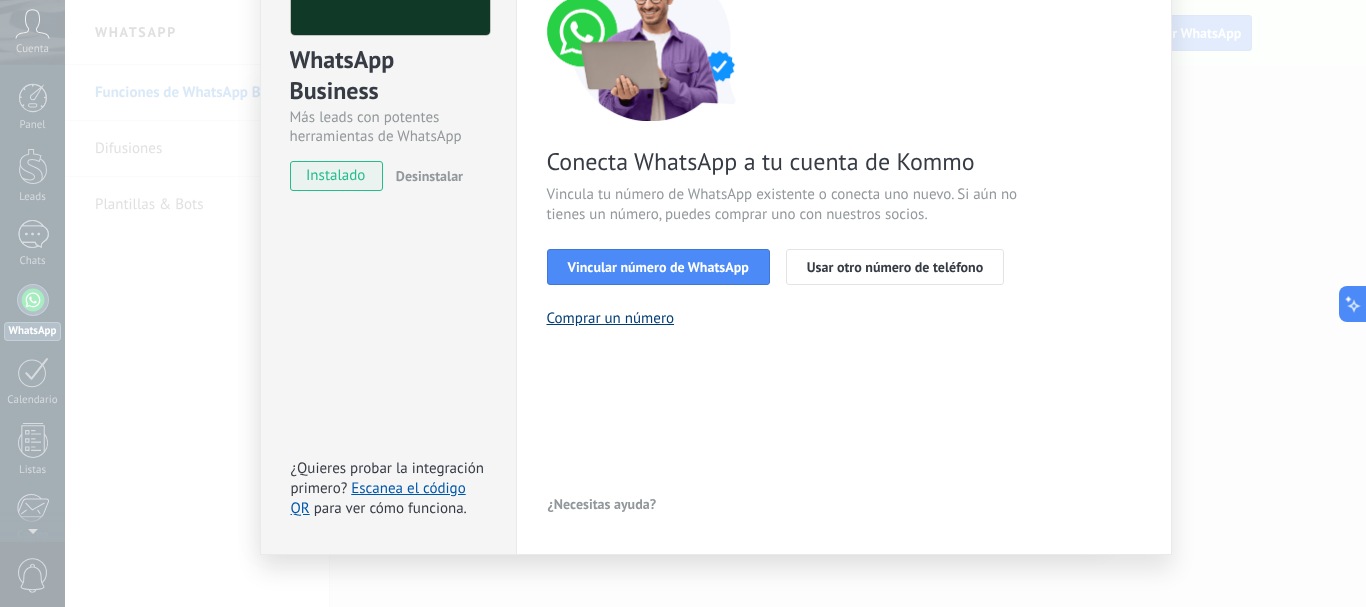 click on "Comprar un número" at bounding box center [611, 318] 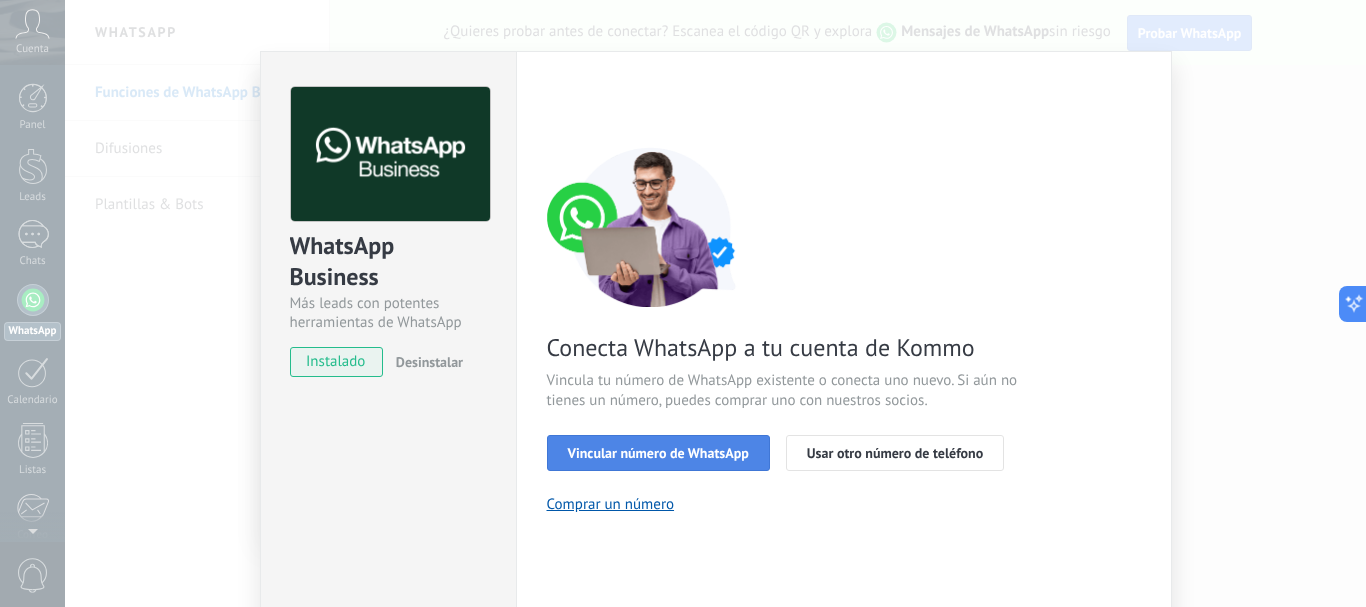 scroll, scrollTop: 0, scrollLeft: 0, axis: both 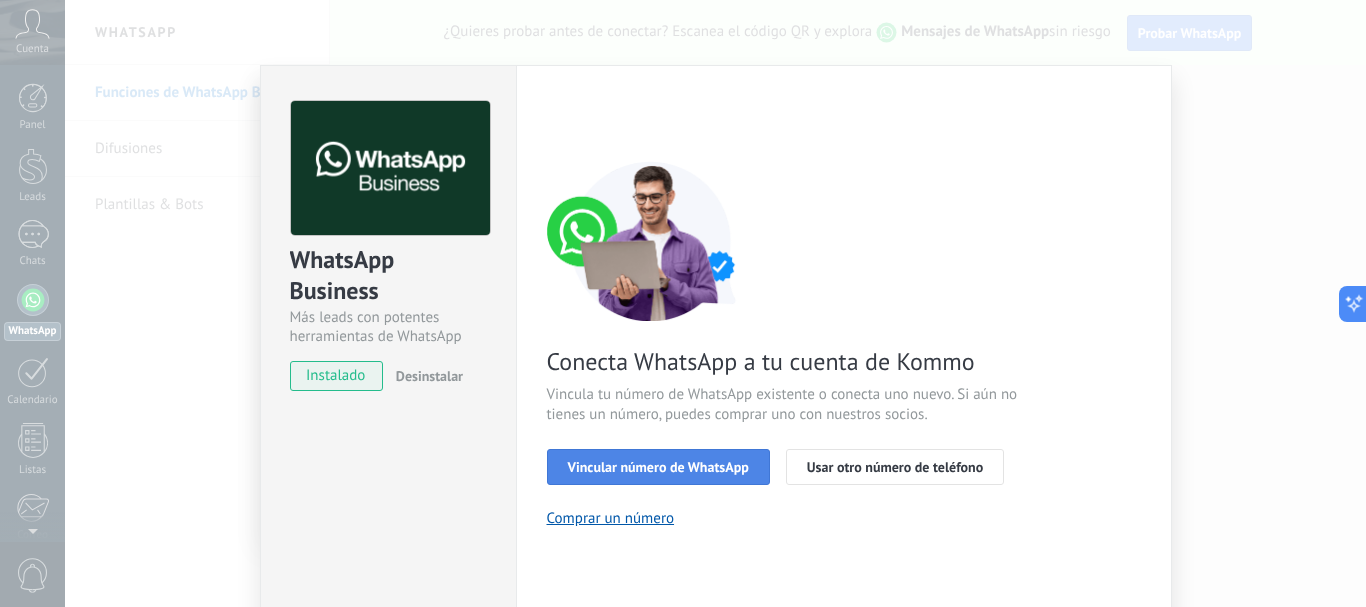 click on "Vincular número de WhatsApp" at bounding box center [658, 467] 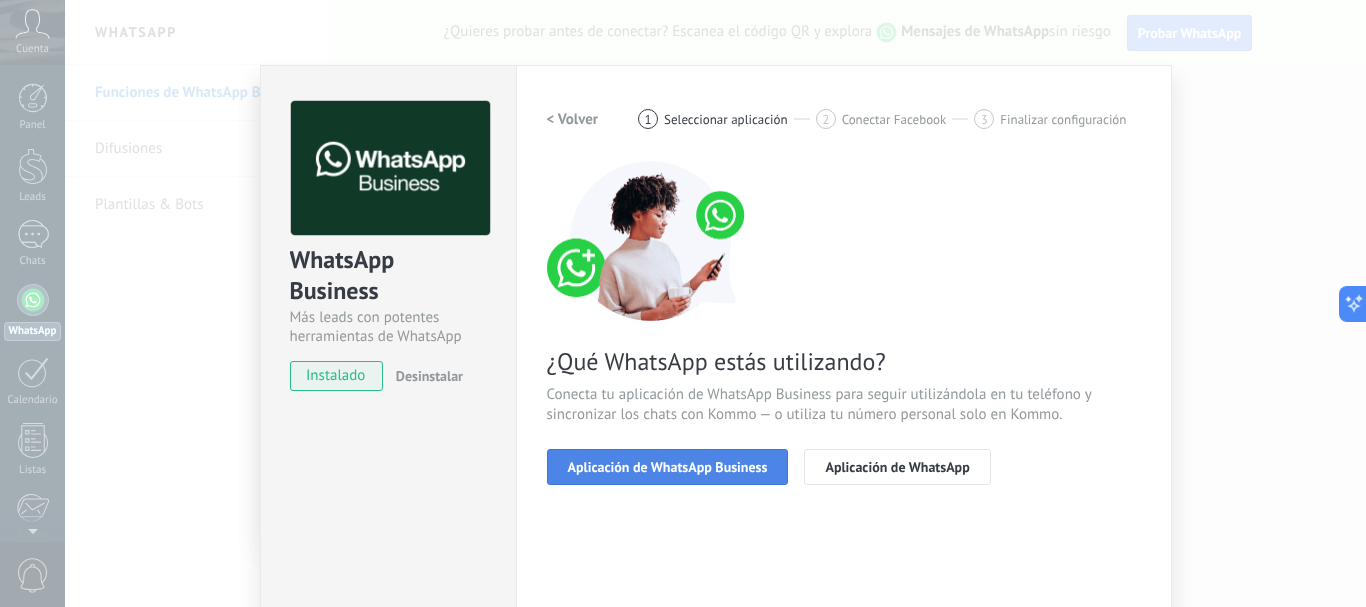 click on "Aplicación de WhatsApp Business" at bounding box center [668, 467] 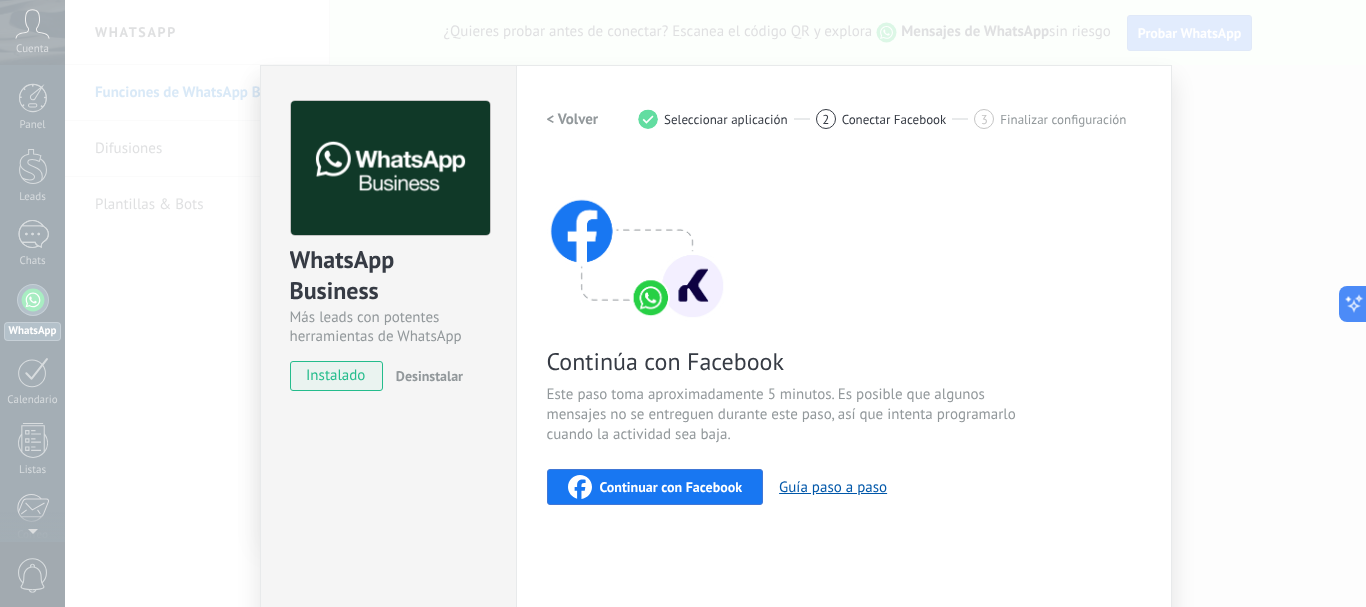 click on "Continuar con Facebook" at bounding box center (671, 487) 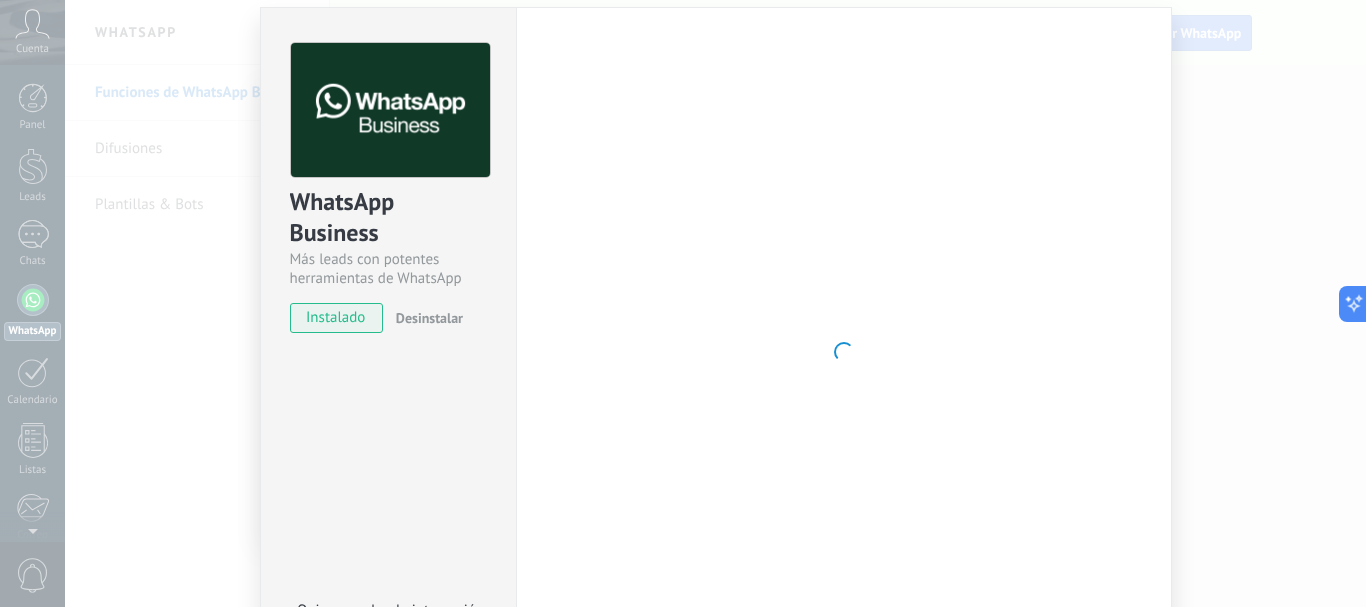 scroll, scrollTop: 23, scrollLeft: 0, axis: vertical 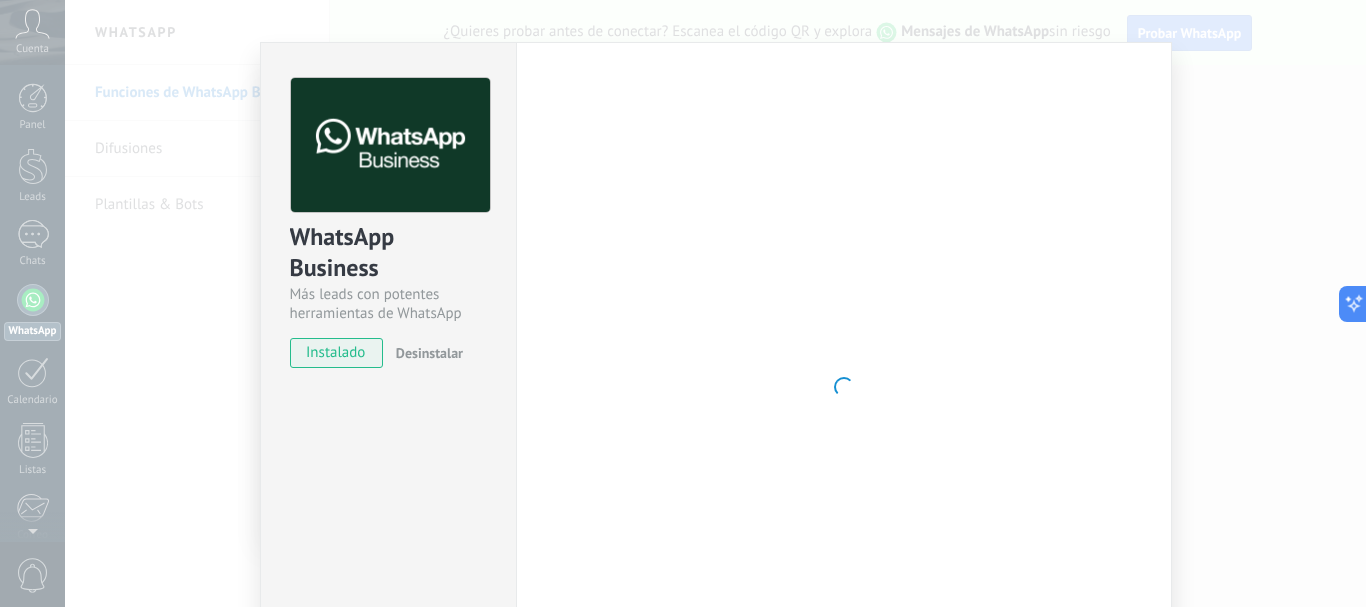 drag, startPoint x: 122, startPoint y: 80, endPoint x: 755, endPoint y: 234, distance: 651.46375 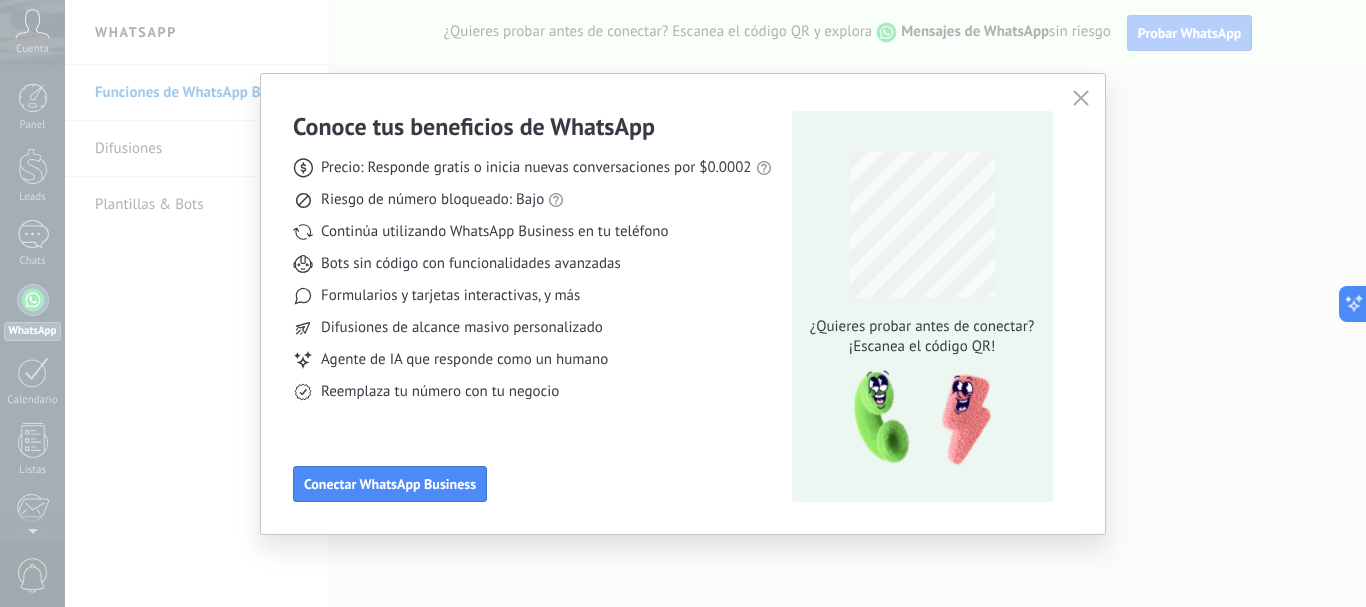 scroll, scrollTop: 0, scrollLeft: 0, axis: both 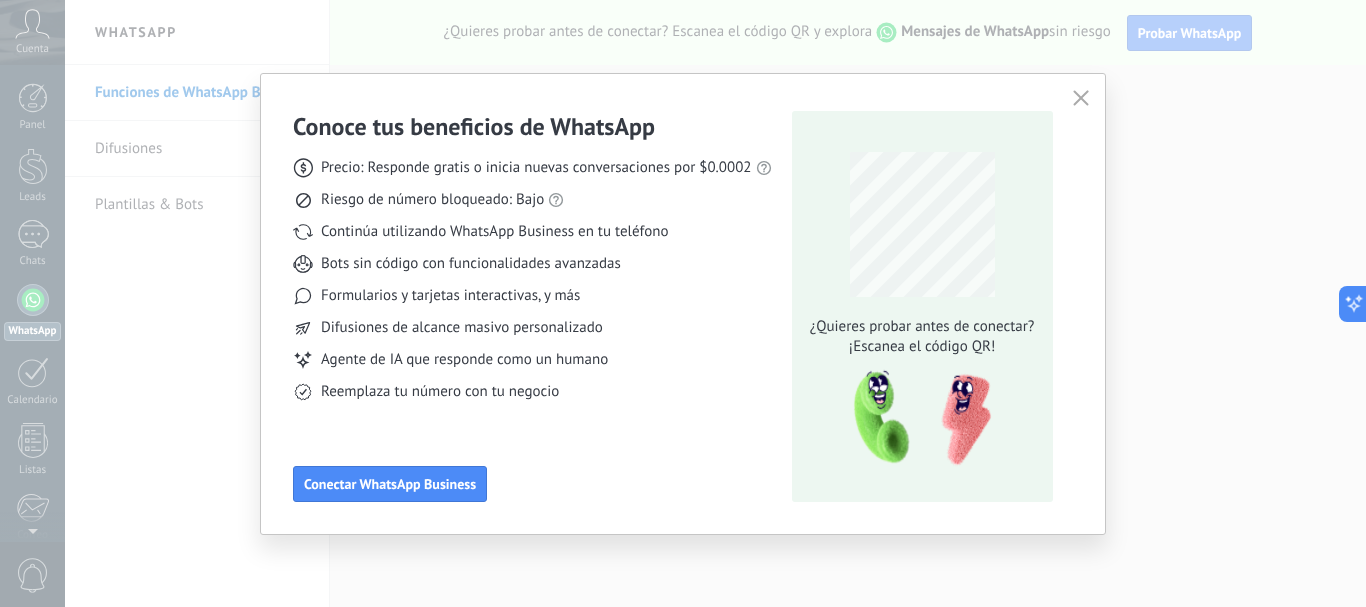 click at bounding box center (1081, 98) 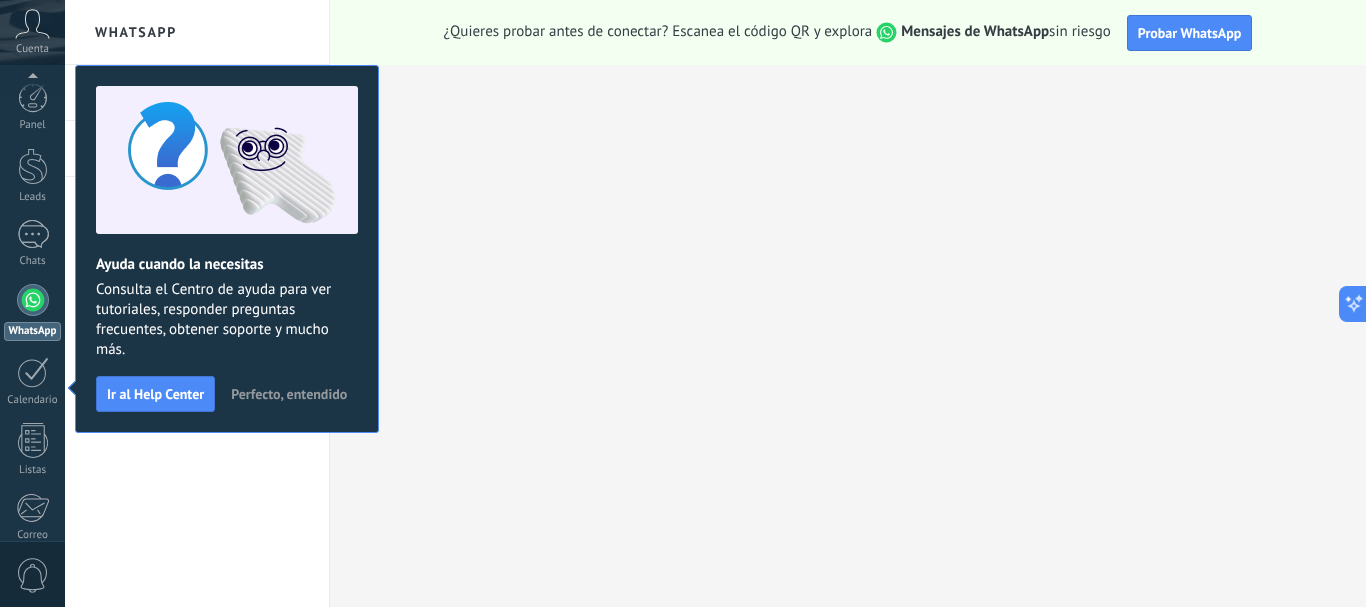 scroll, scrollTop: 225, scrollLeft: 0, axis: vertical 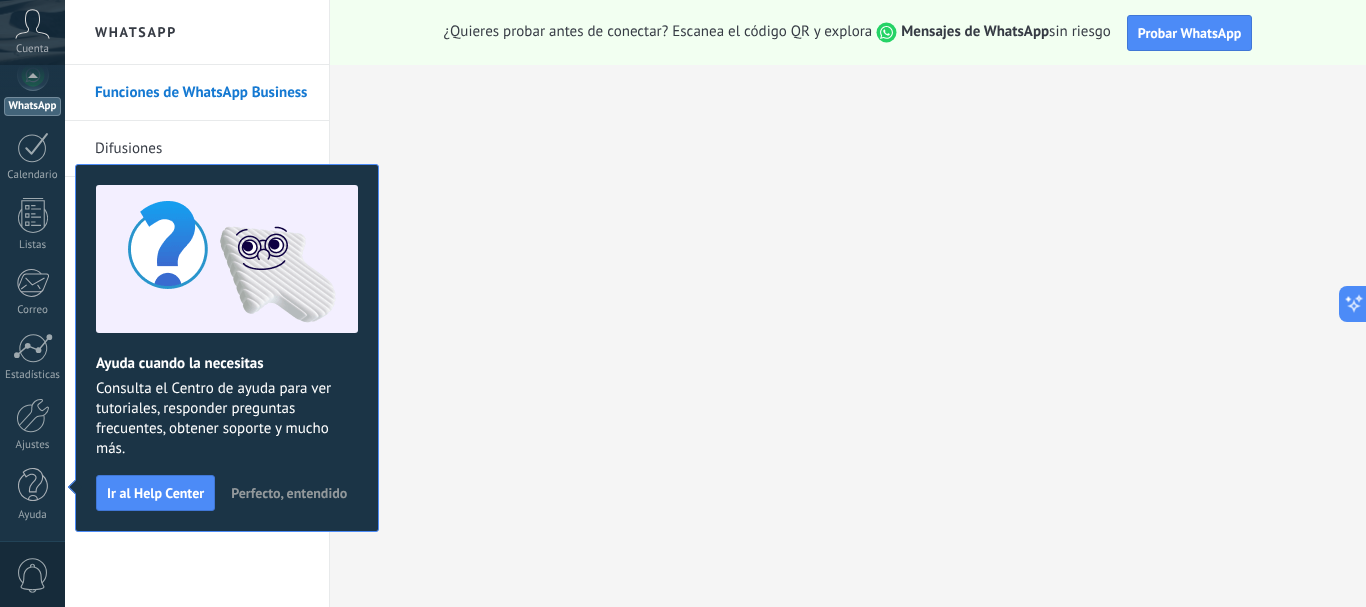 click on "Perfecto, entendido" at bounding box center [289, 493] 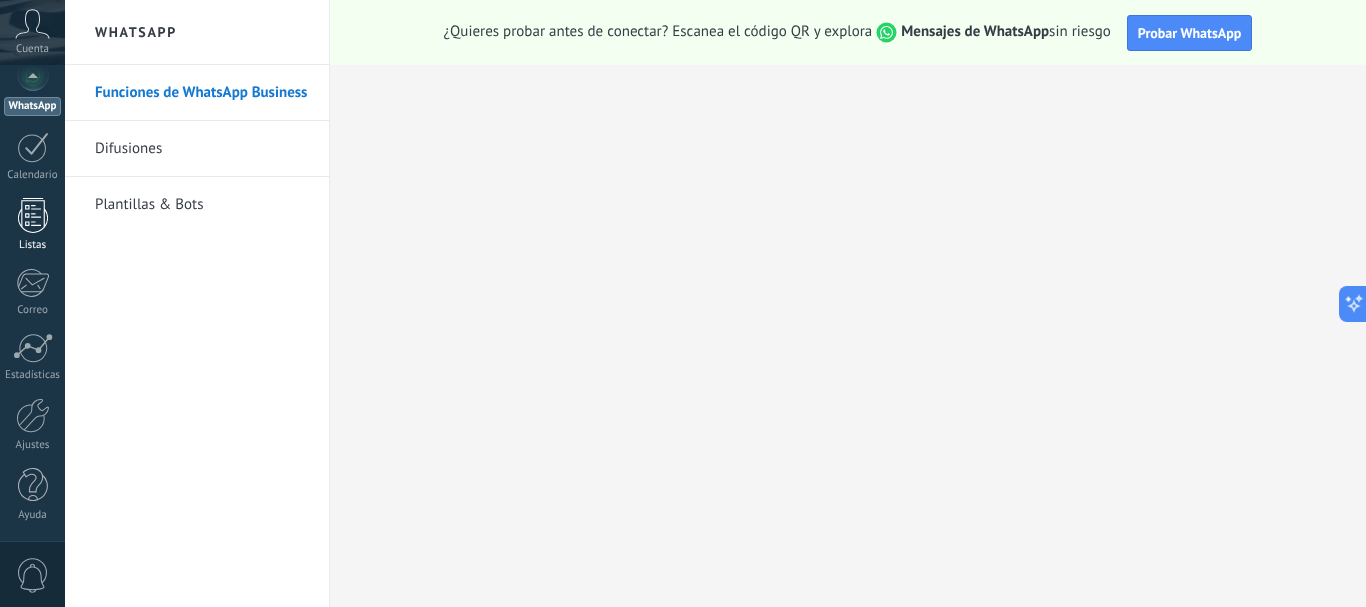 click at bounding box center [33, 215] 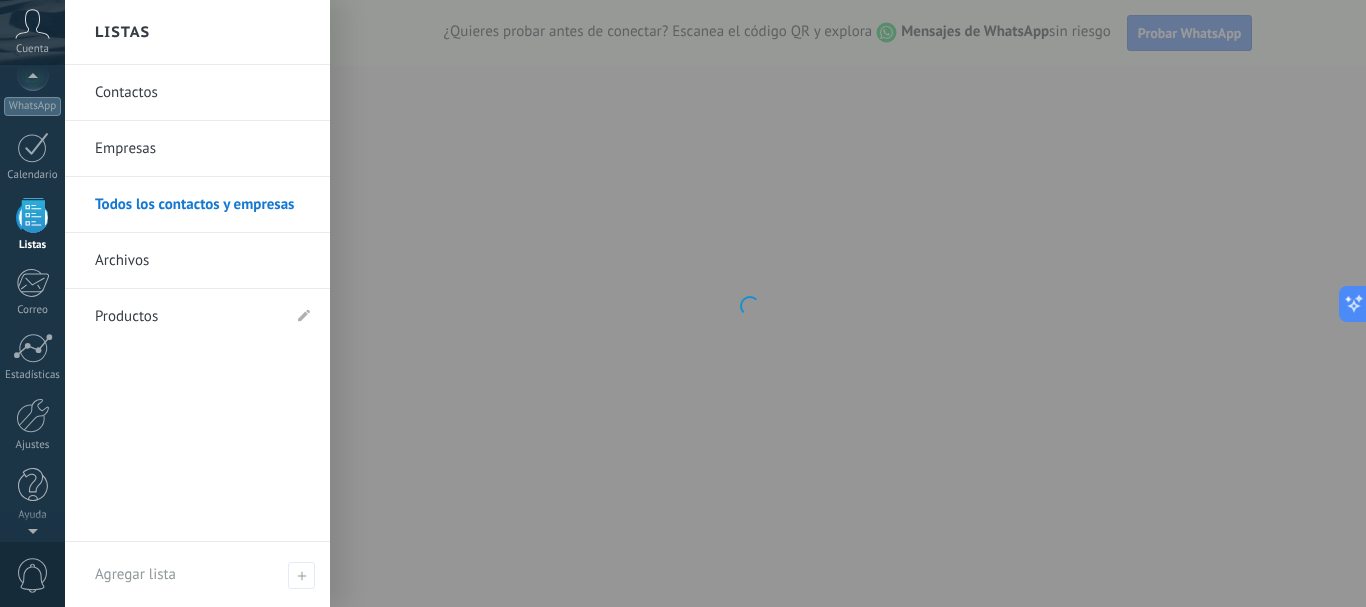 scroll, scrollTop: 124, scrollLeft: 0, axis: vertical 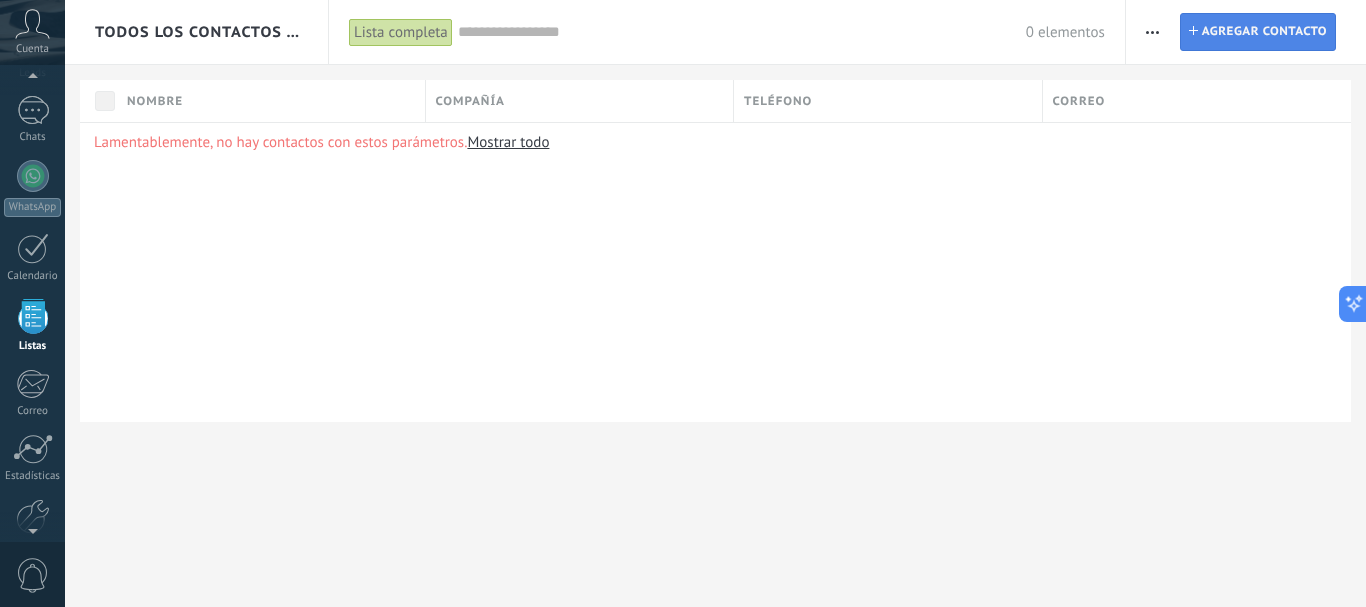 click on "Agregar contacto" at bounding box center (1264, 32) 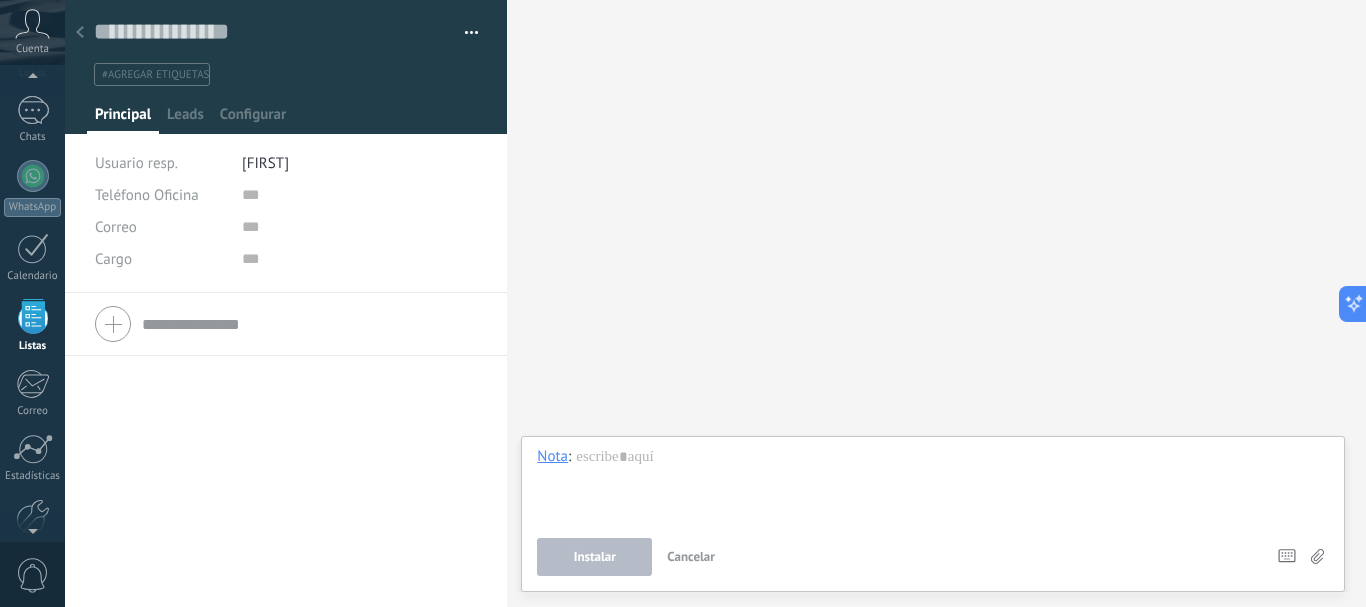 click at bounding box center (286, 324) 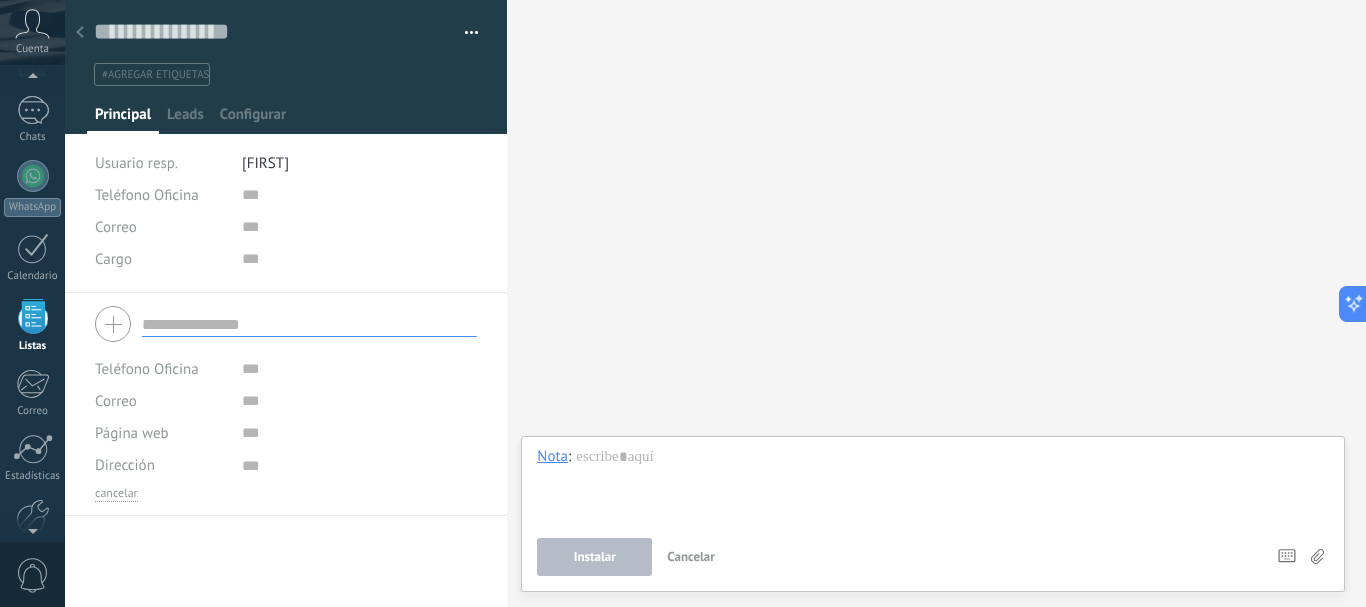 click on "Buscar Carga más Participantes:" at bounding box center (936, 303) 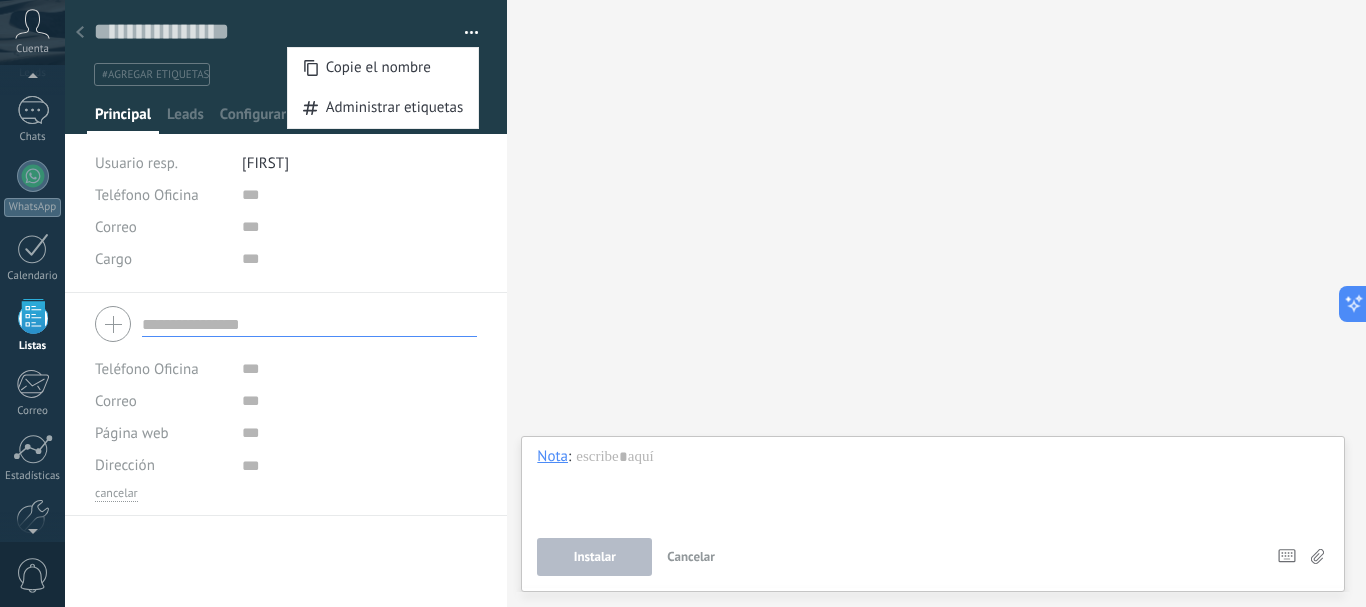 click at bounding box center (464, 33) 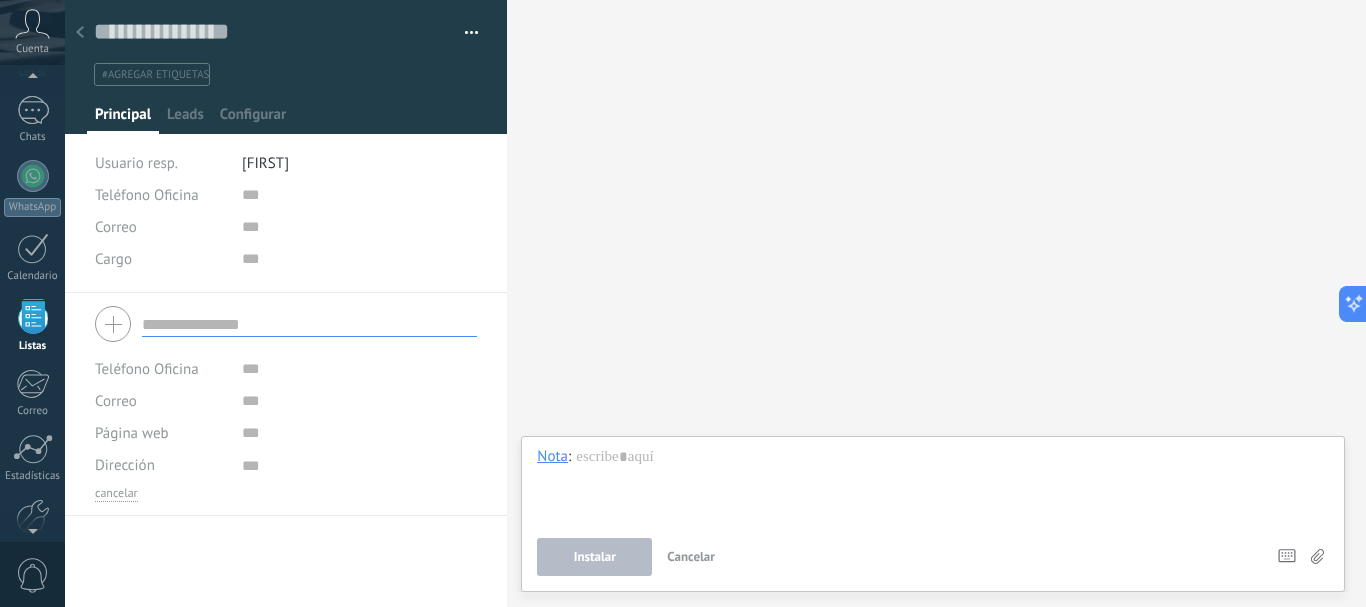 click on "Buscar Carga más Participantes:" at bounding box center (936, 303) 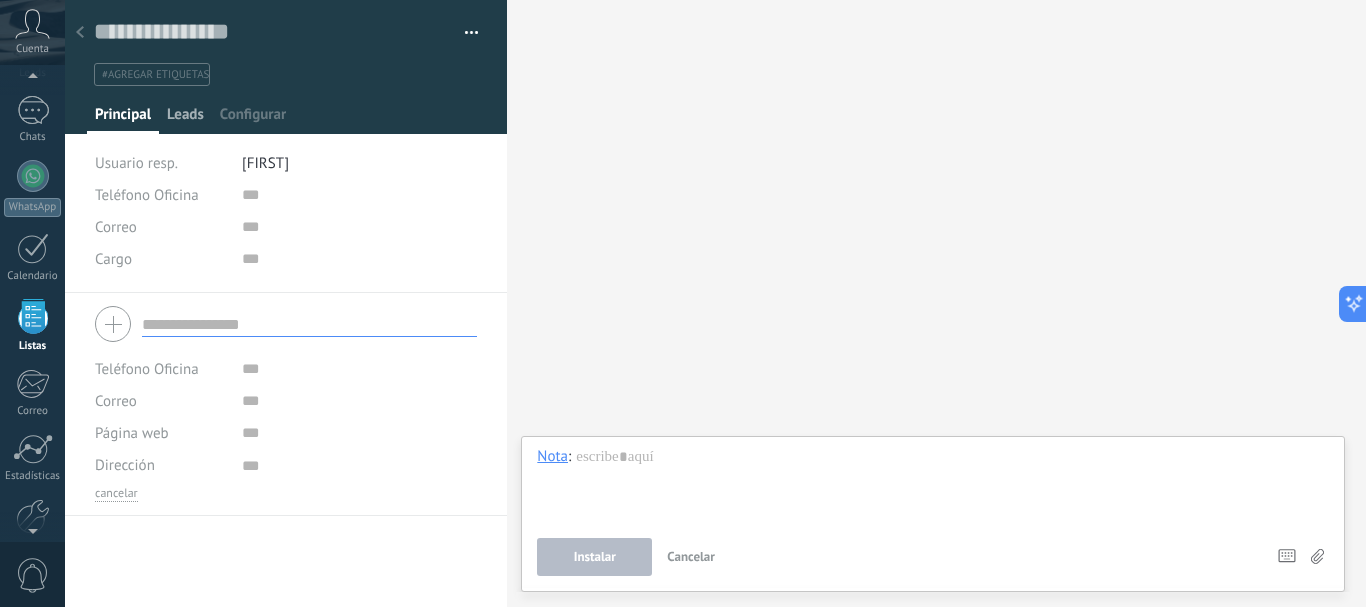 click on "Leads" at bounding box center (123, 119) 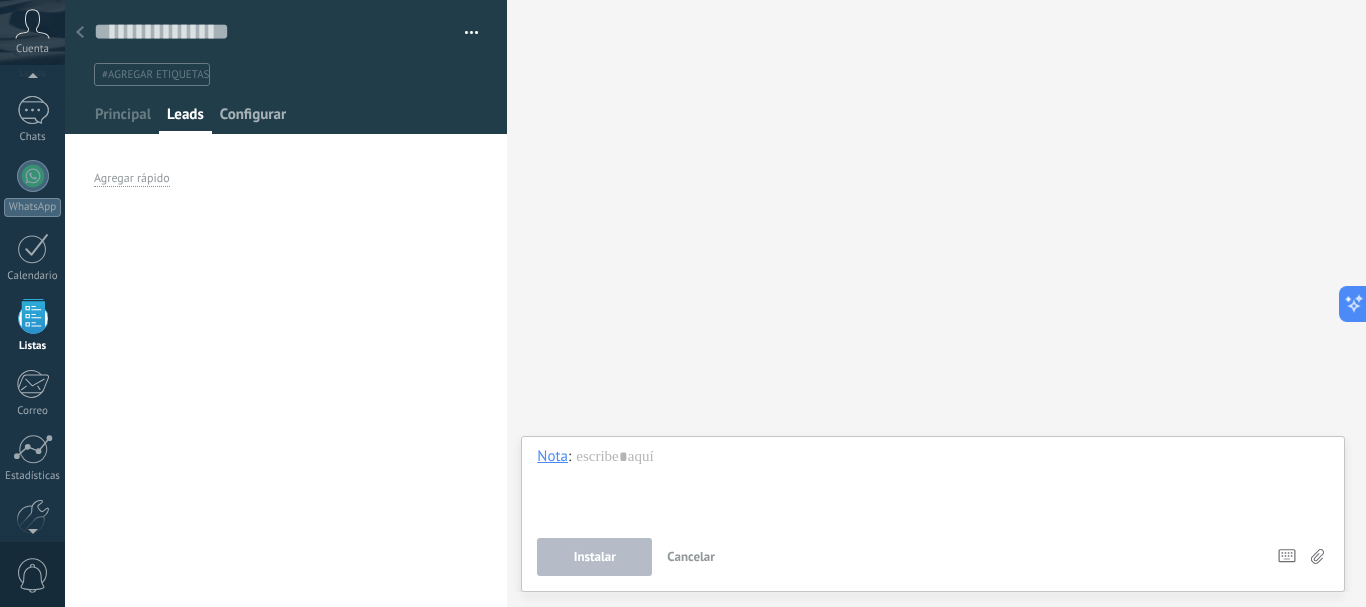 click on "Configurar" at bounding box center (123, 119) 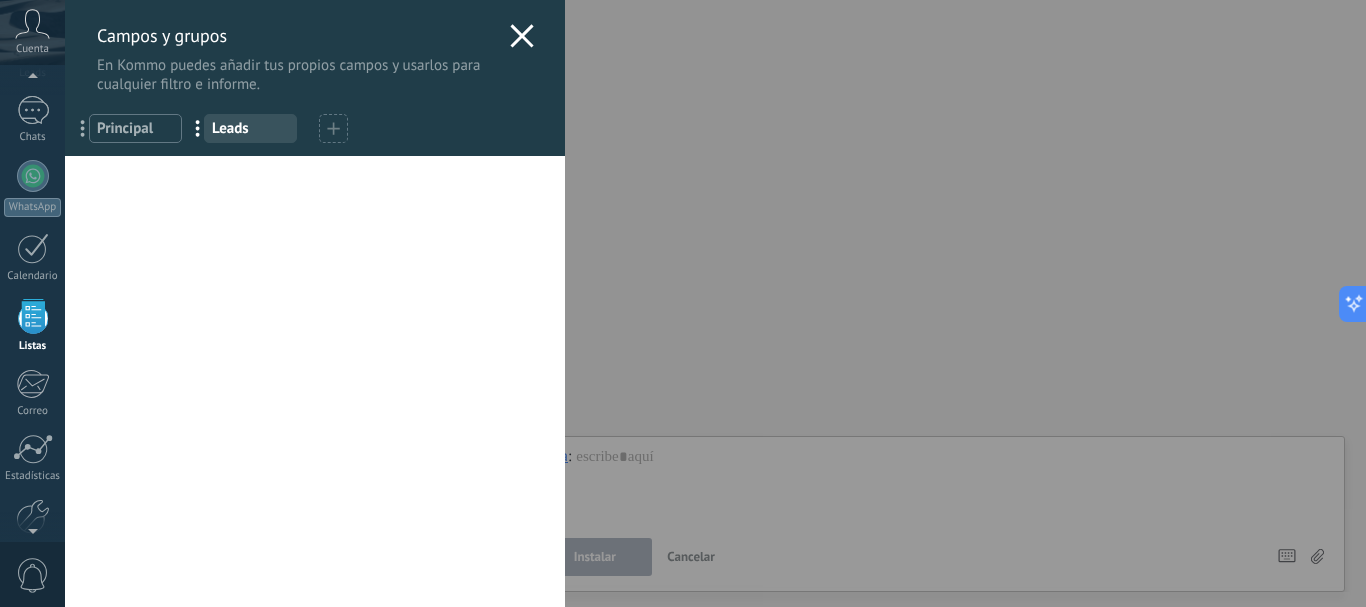 click at bounding box center (522, 36) 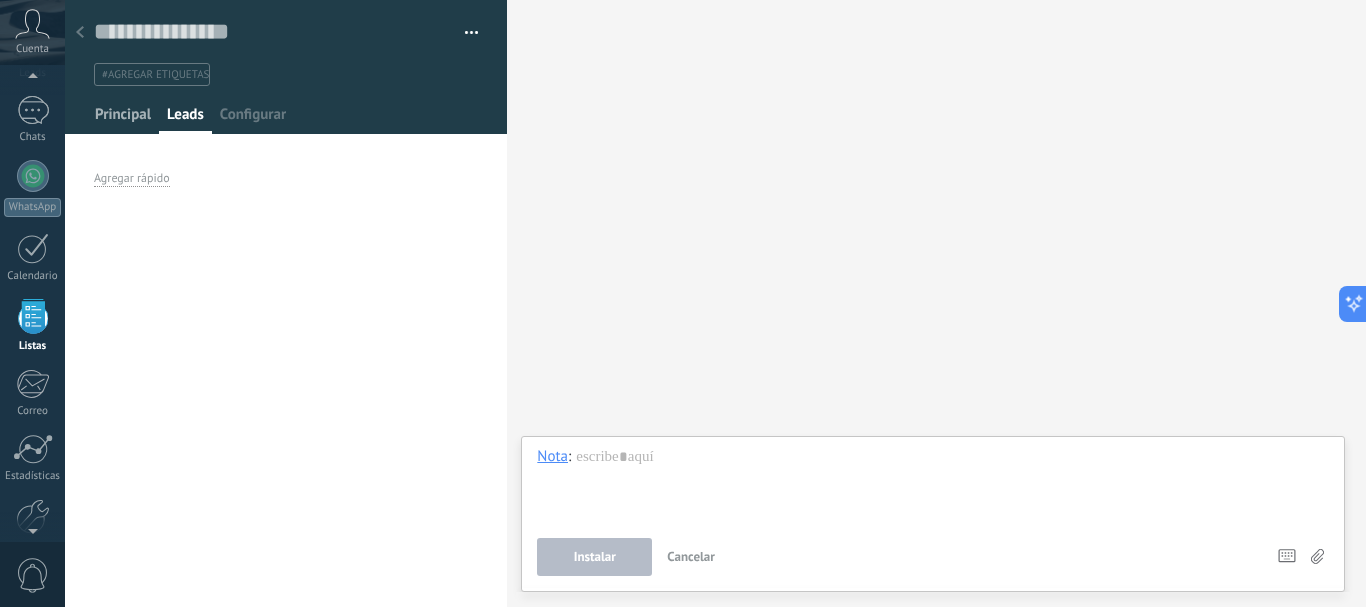 click on "Principal" at bounding box center (123, 119) 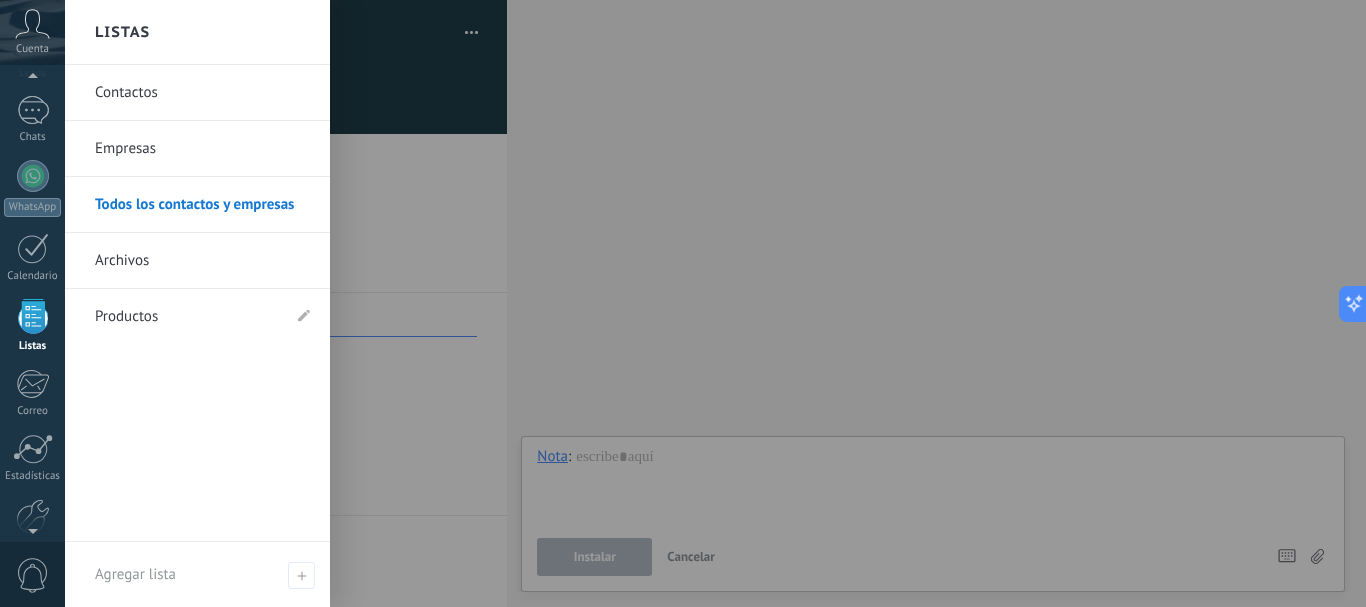 click on "Contactos" at bounding box center (202, 93) 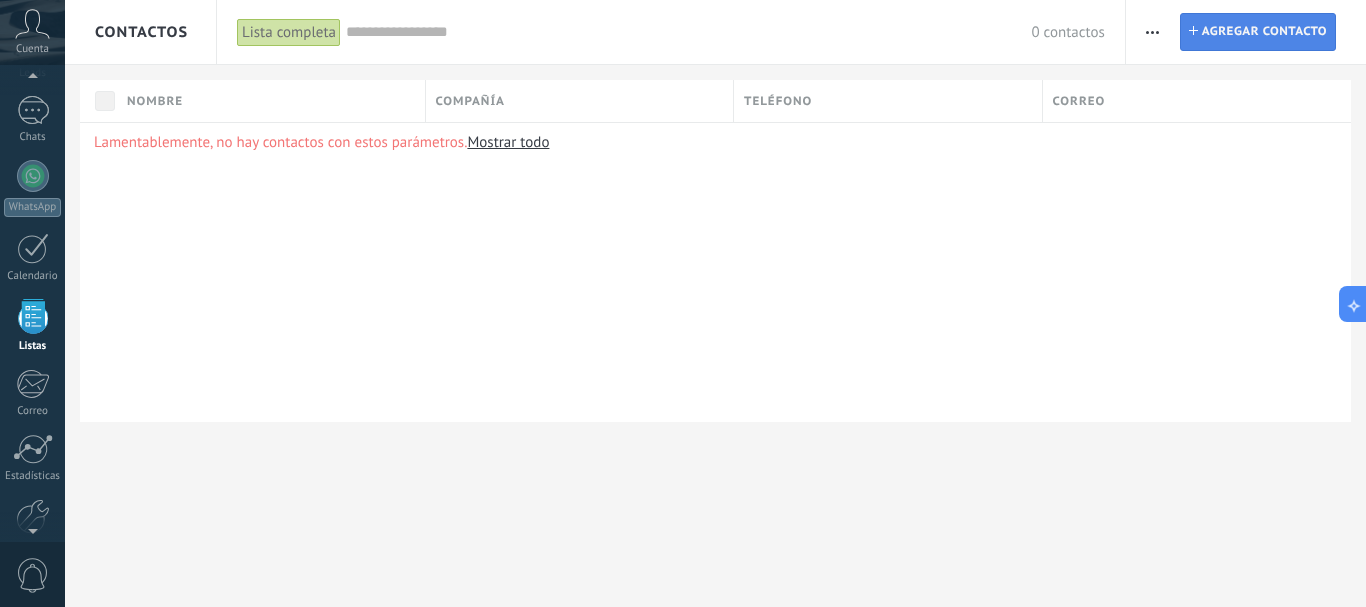 click on "Agregar contacto" at bounding box center (1264, 32) 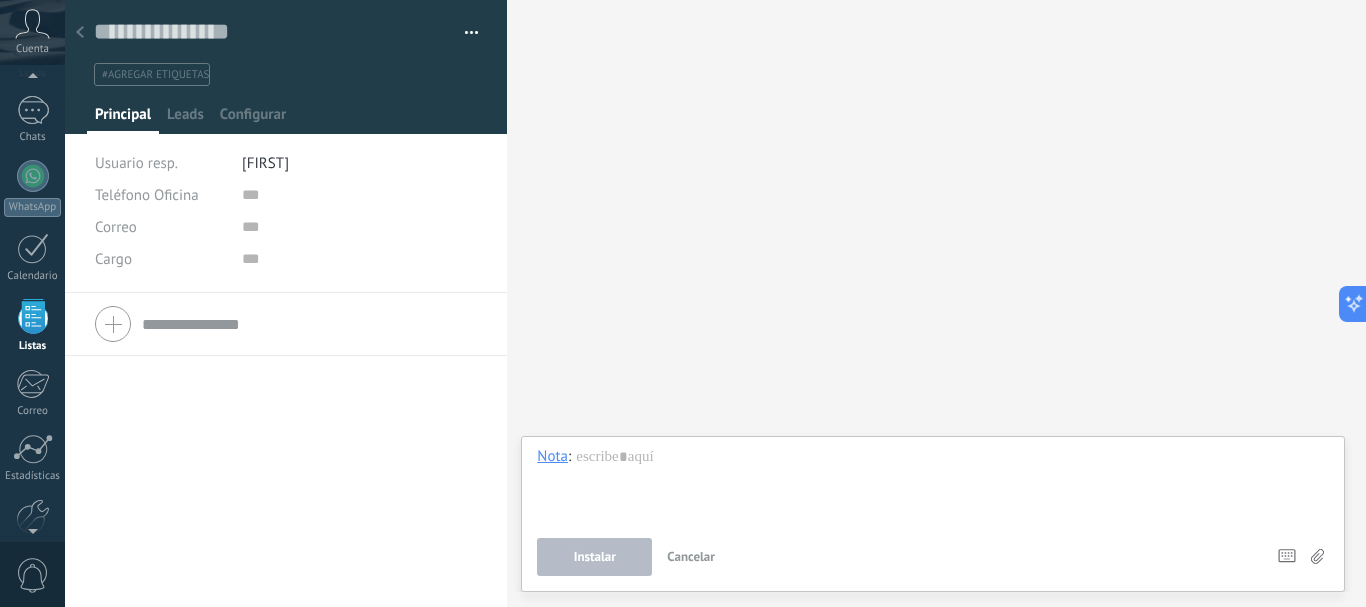 click at bounding box center [286, 324] 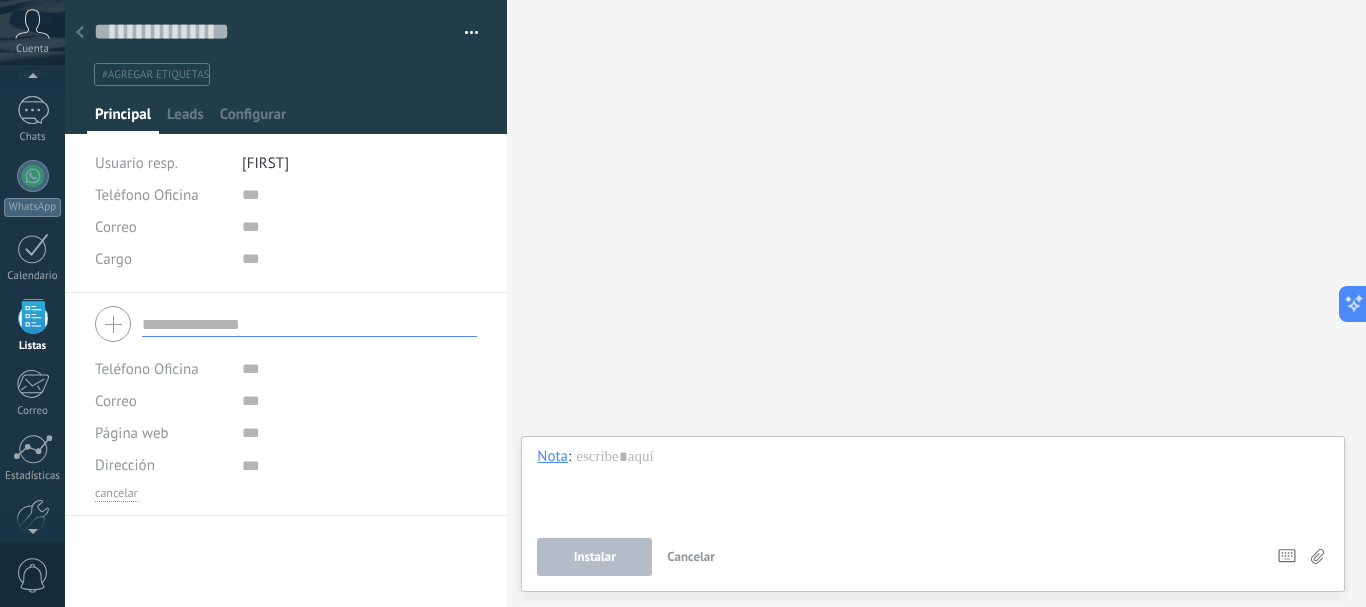 click on "Buscar Carga más Participantes:" at bounding box center [936, 303] 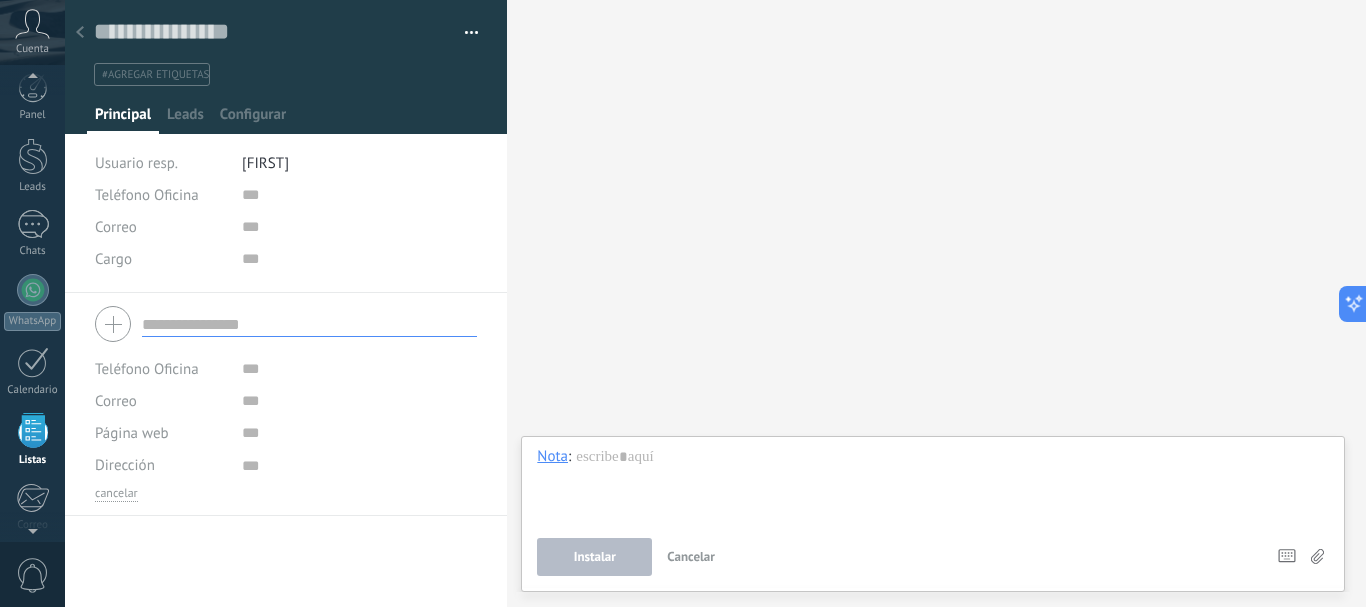 scroll, scrollTop: 0, scrollLeft: 0, axis: both 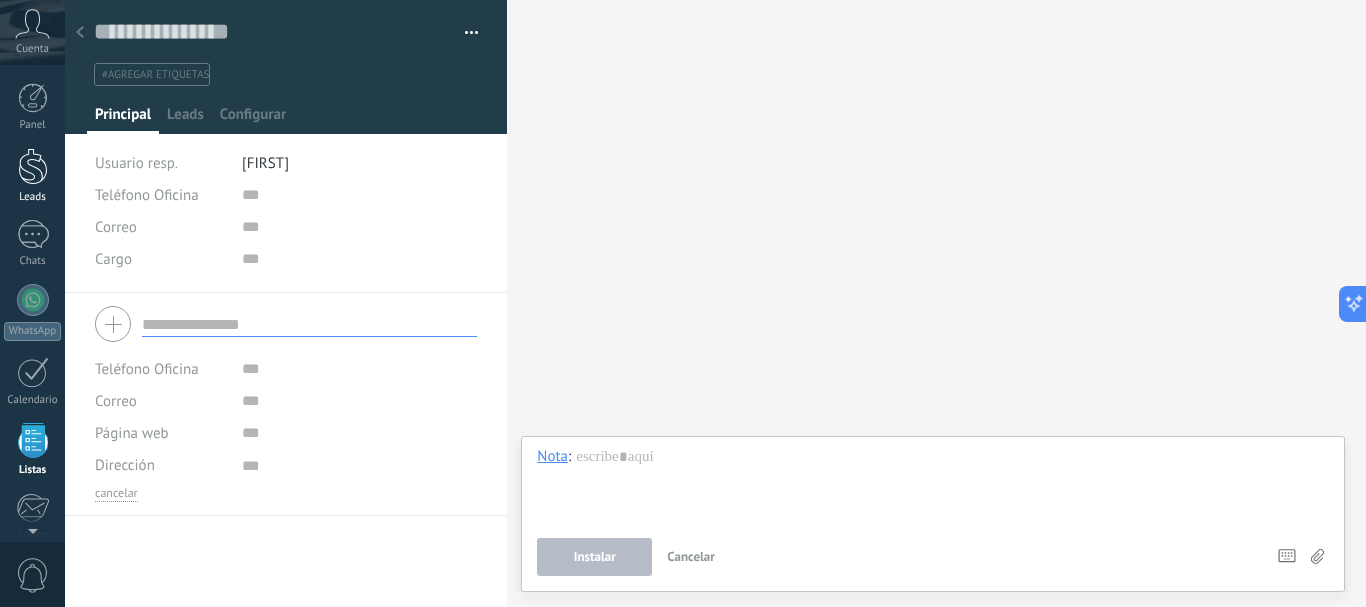 click at bounding box center (33, 166) 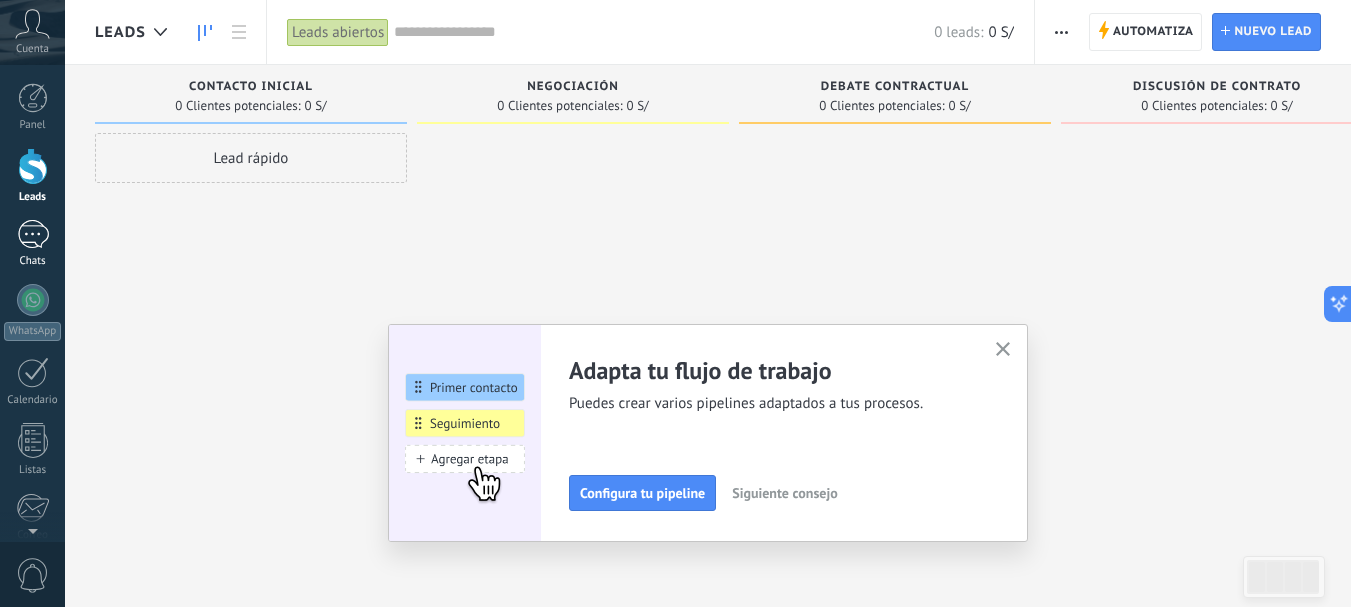 click at bounding box center [33, 234] 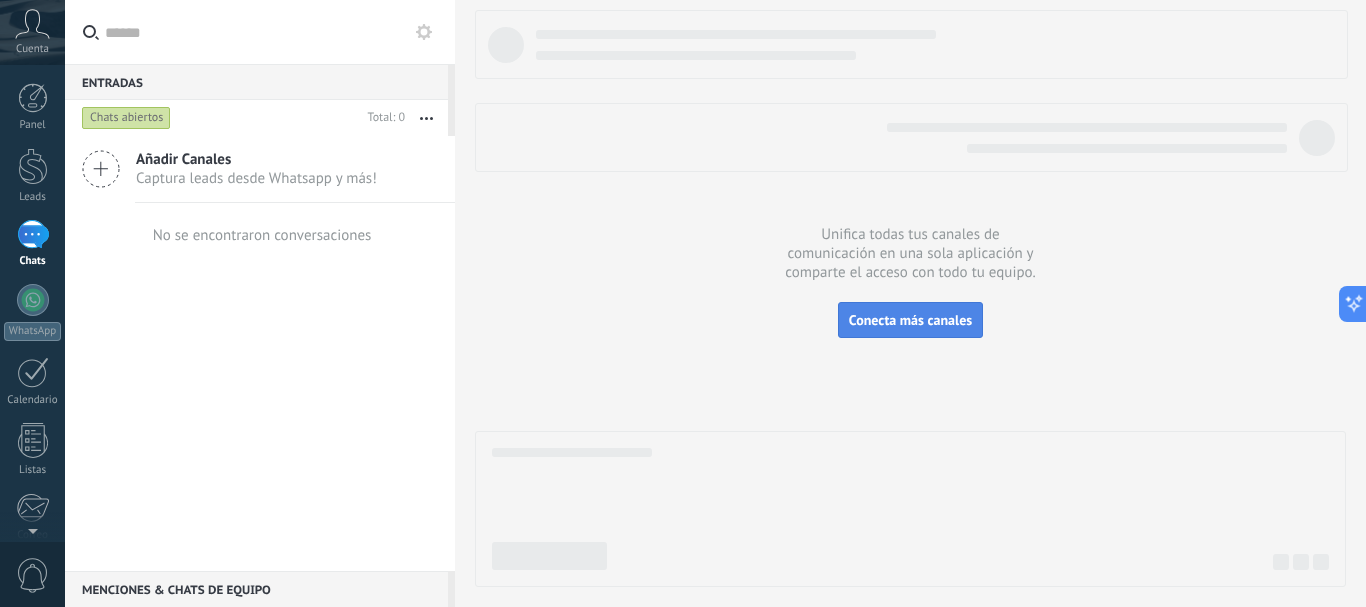click on "Conecta más canales" at bounding box center [910, 320] 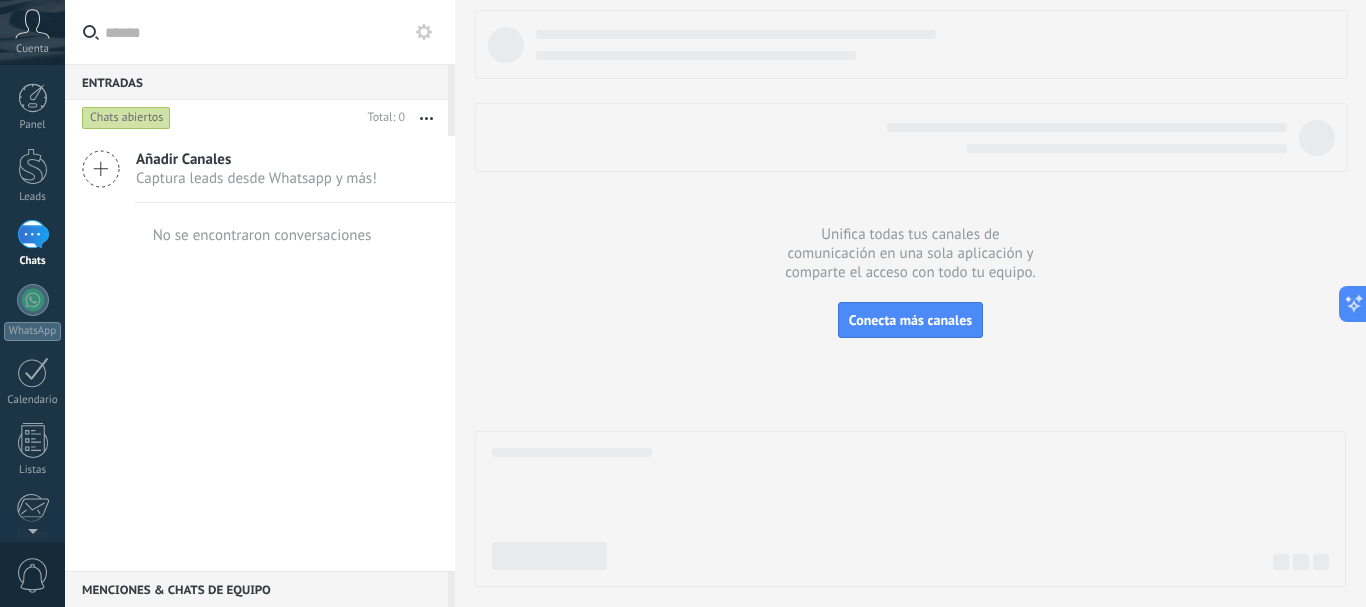 click at bounding box center [101, 169] 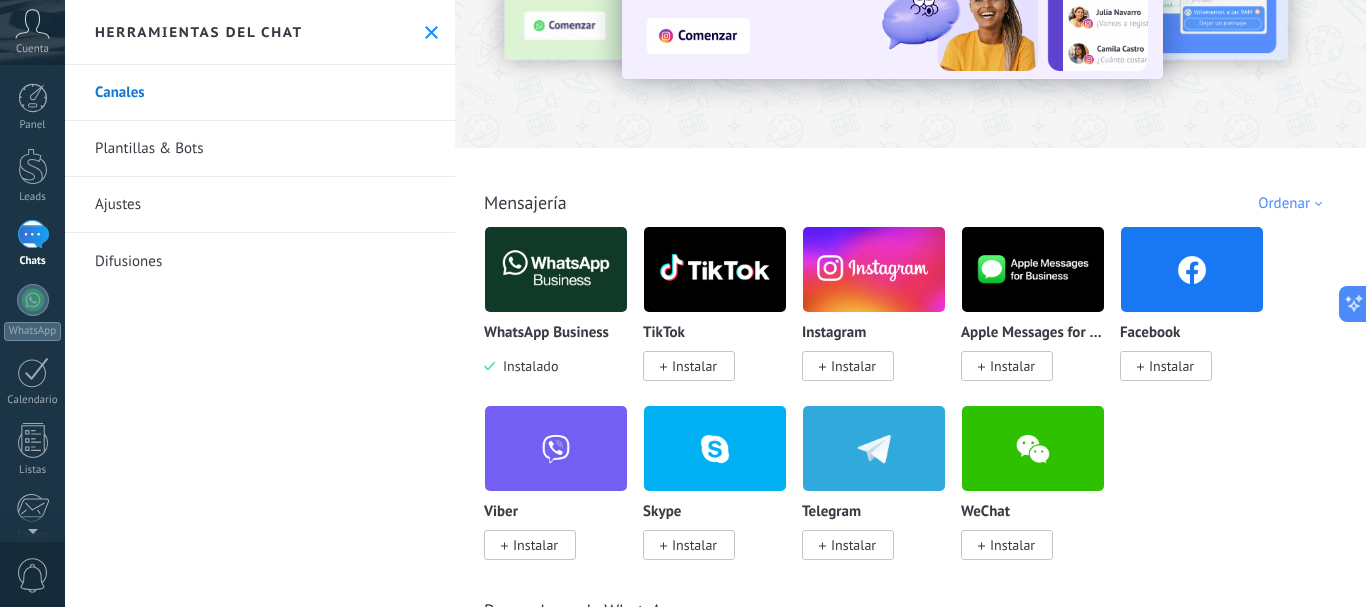 scroll, scrollTop: 200, scrollLeft: 0, axis: vertical 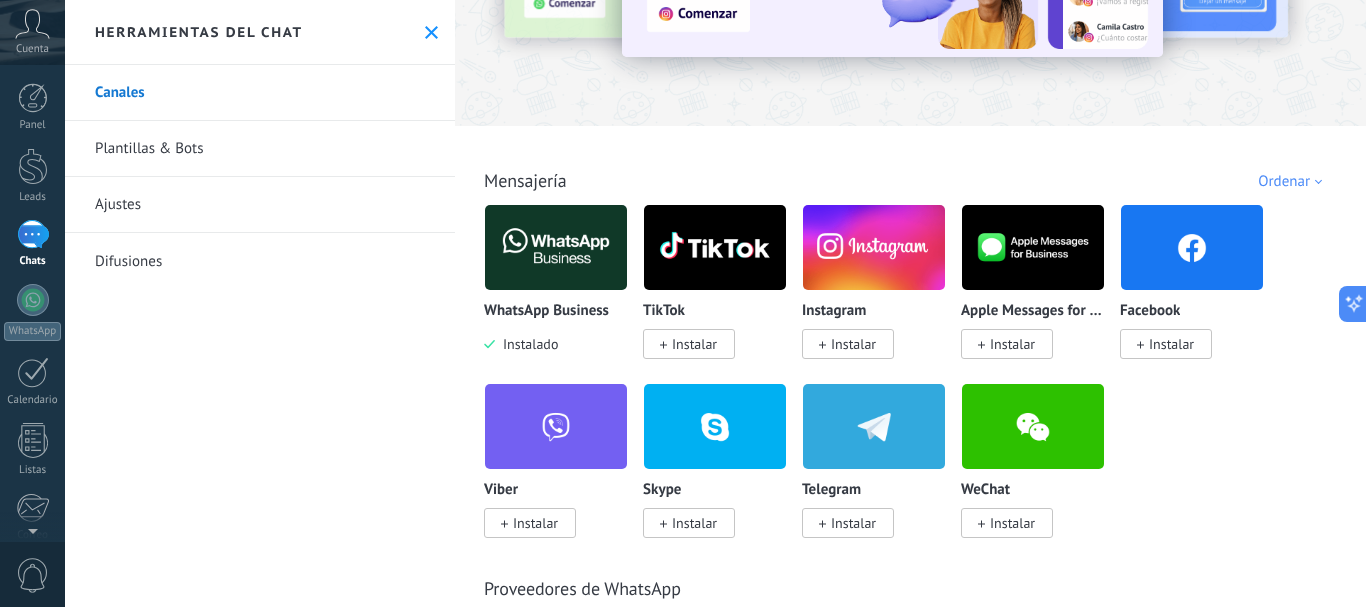 click at bounding box center (556, 247) 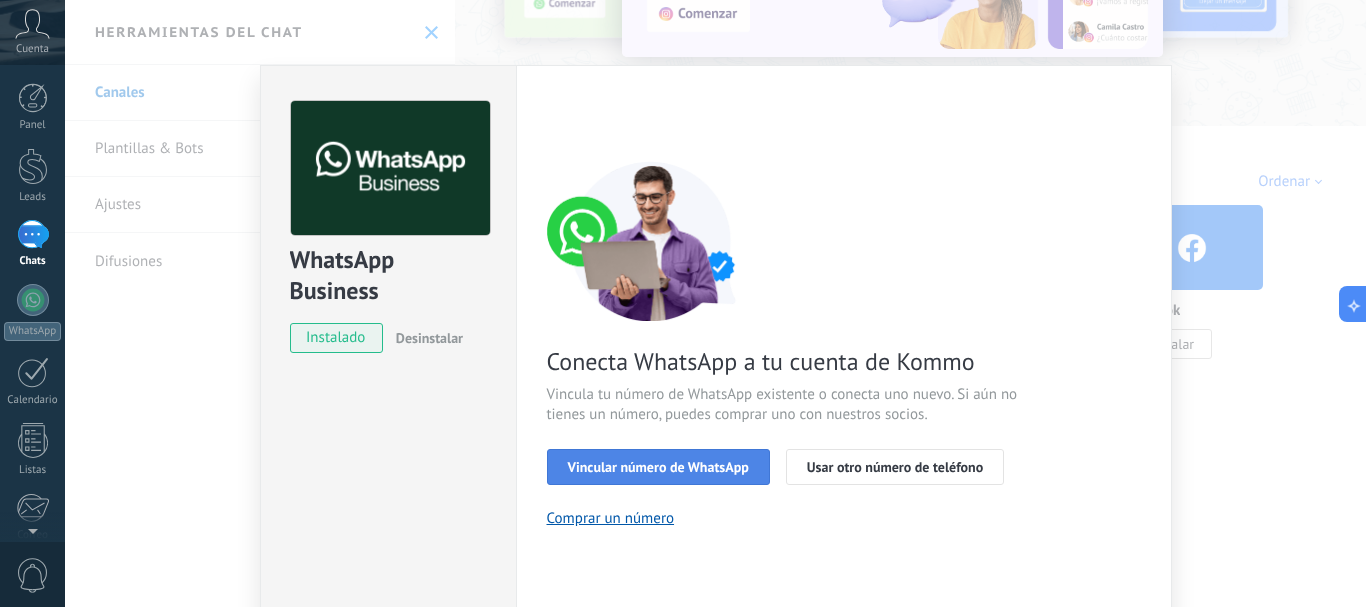click on "Vincular número de WhatsApp" at bounding box center (658, 467) 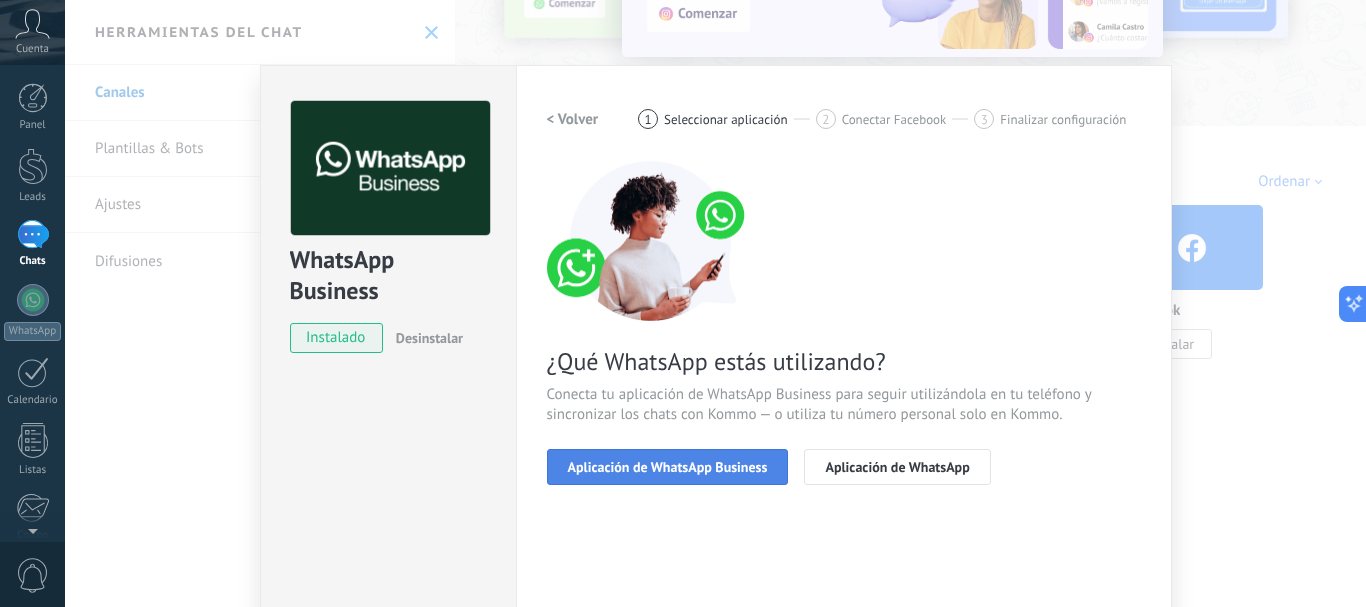 click on "Aplicación de WhatsApp Business" at bounding box center (668, 467) 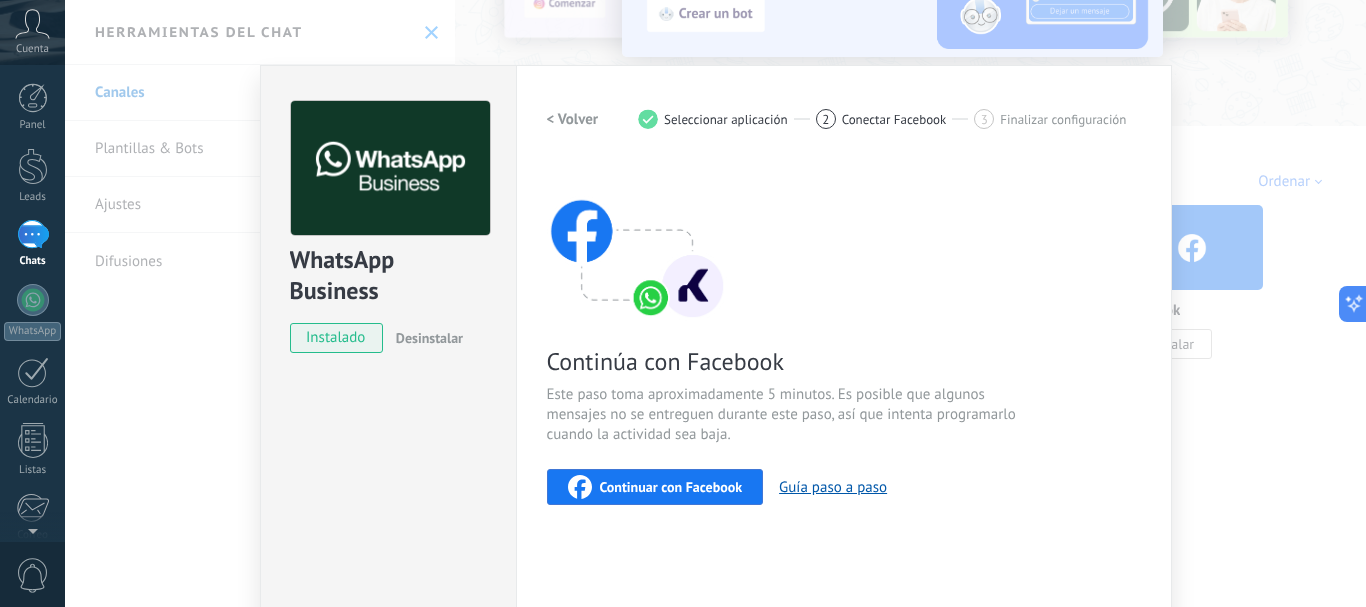click on "Continuar con Facebook" at bounding box center (671, 487) 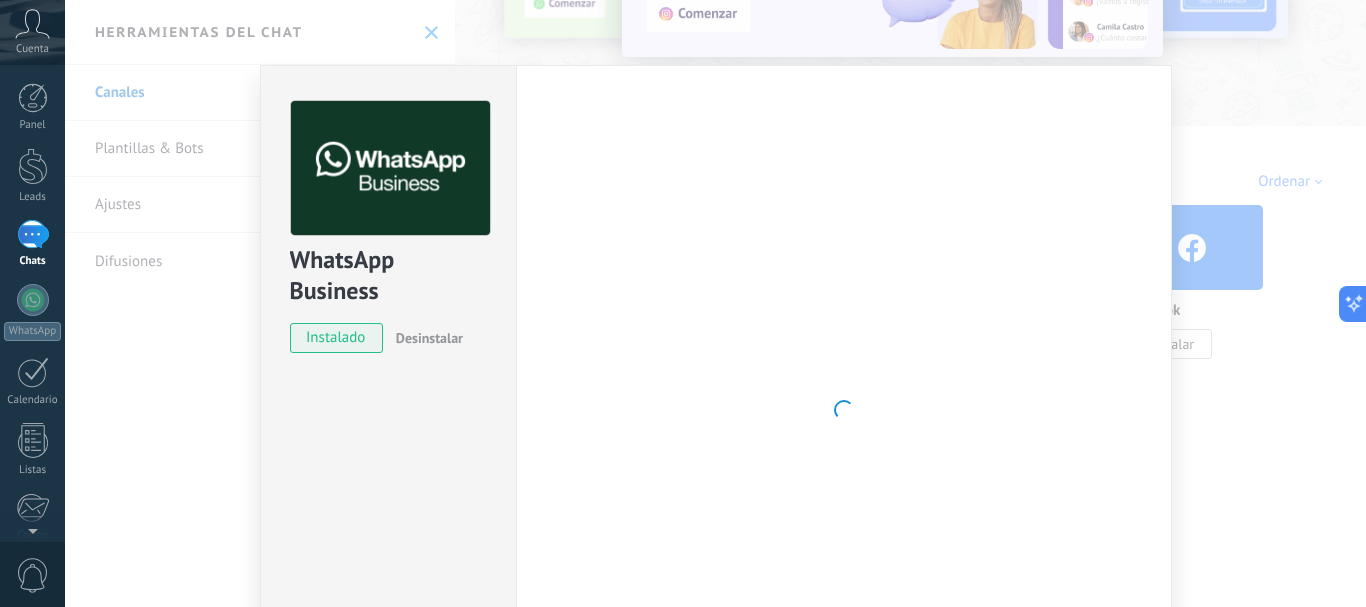 drag, startPoint x: 350, startPoint y: 343, endPoint x: 895, endPoint y: 340, distance: 545.00824 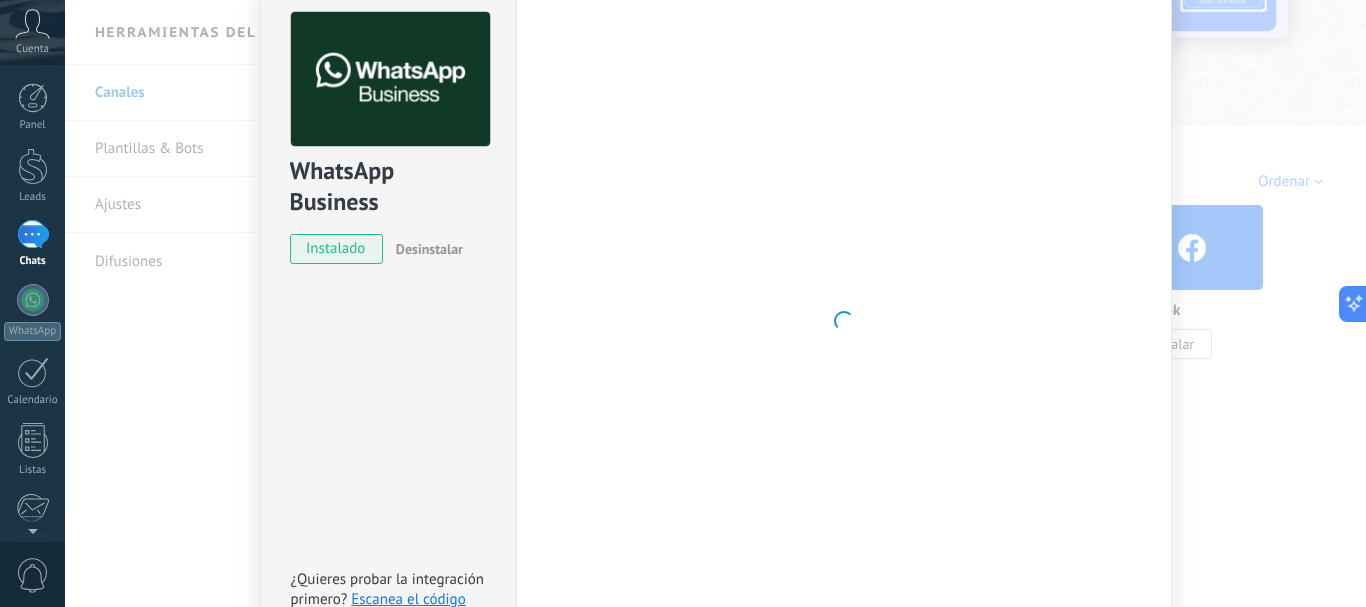 scroll, scrollTop: 223, scrollLeft: 0, axis: vertical 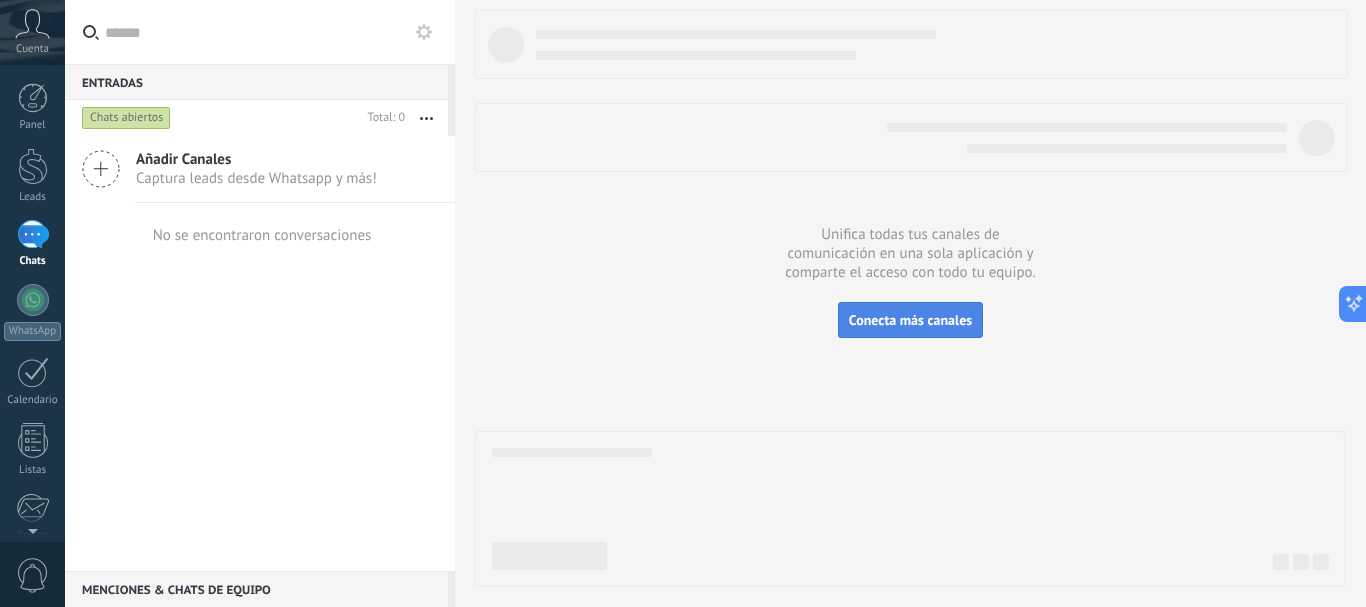 click on "Conecta más canales" at bounding box center (910, 320) 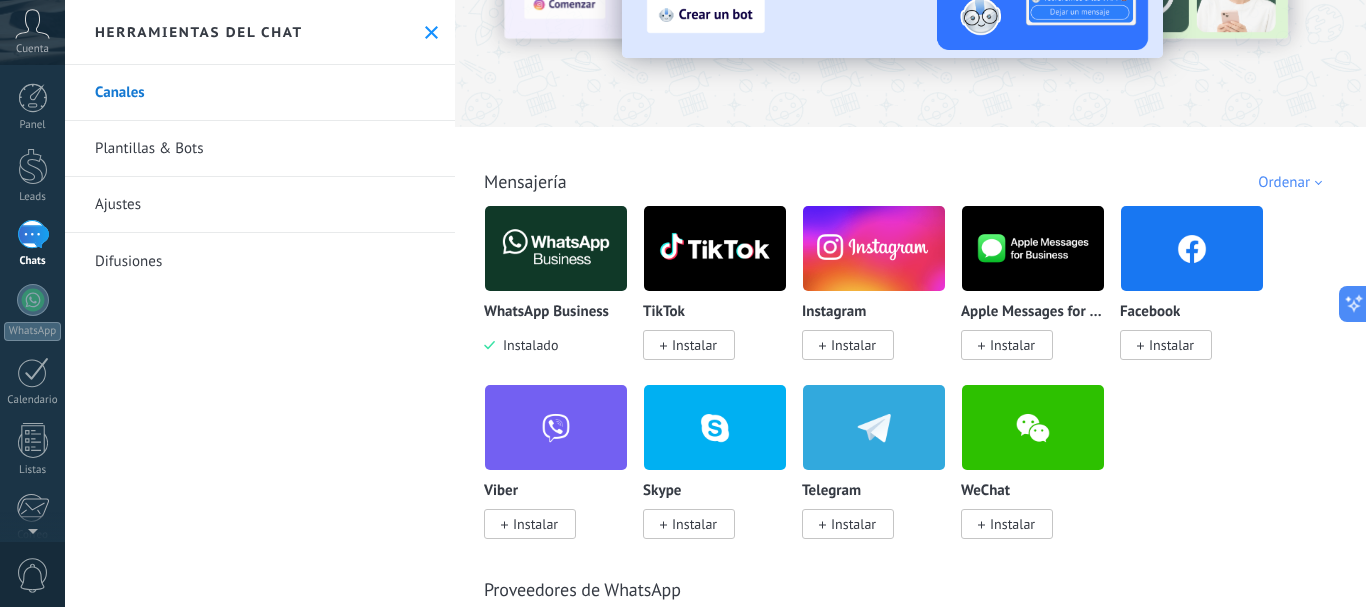 scroll, scrollTop: 200, scrollLeft: 0, axis: vertical 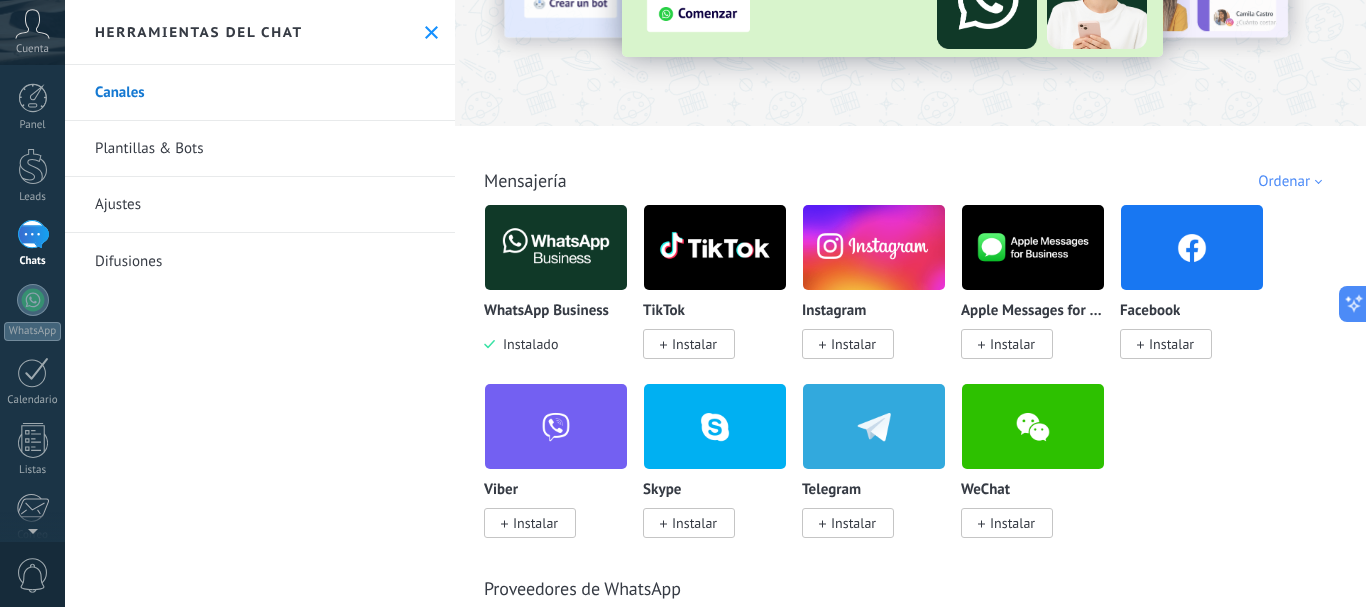 click on "Instalar" at bounding box center [1171, 344] 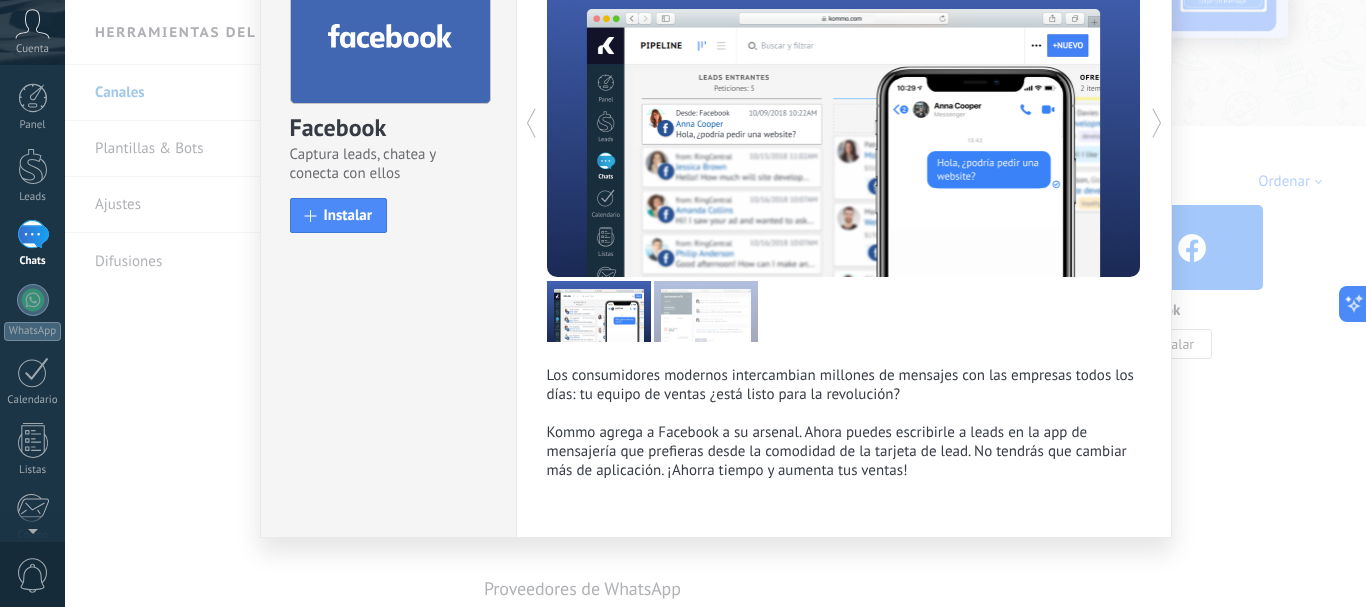 scroll, scrollTop: 138, scrollLeft: 0, axis: vertical 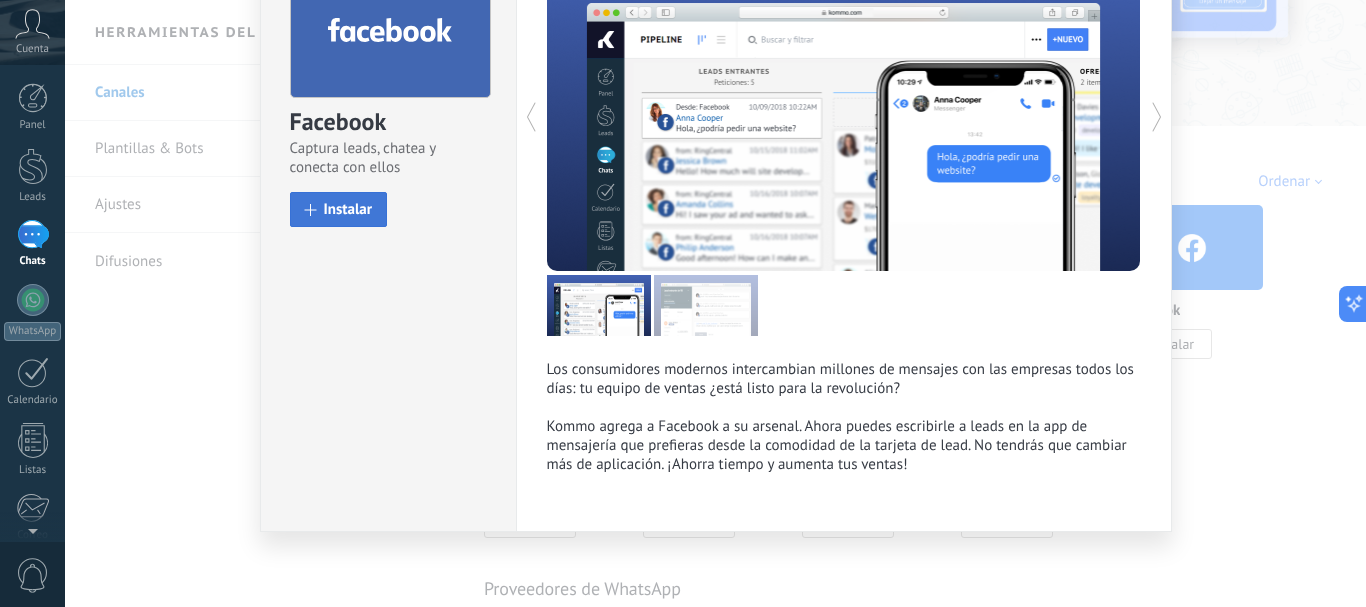 click on "Instalar" at bounding box center [348, 209] 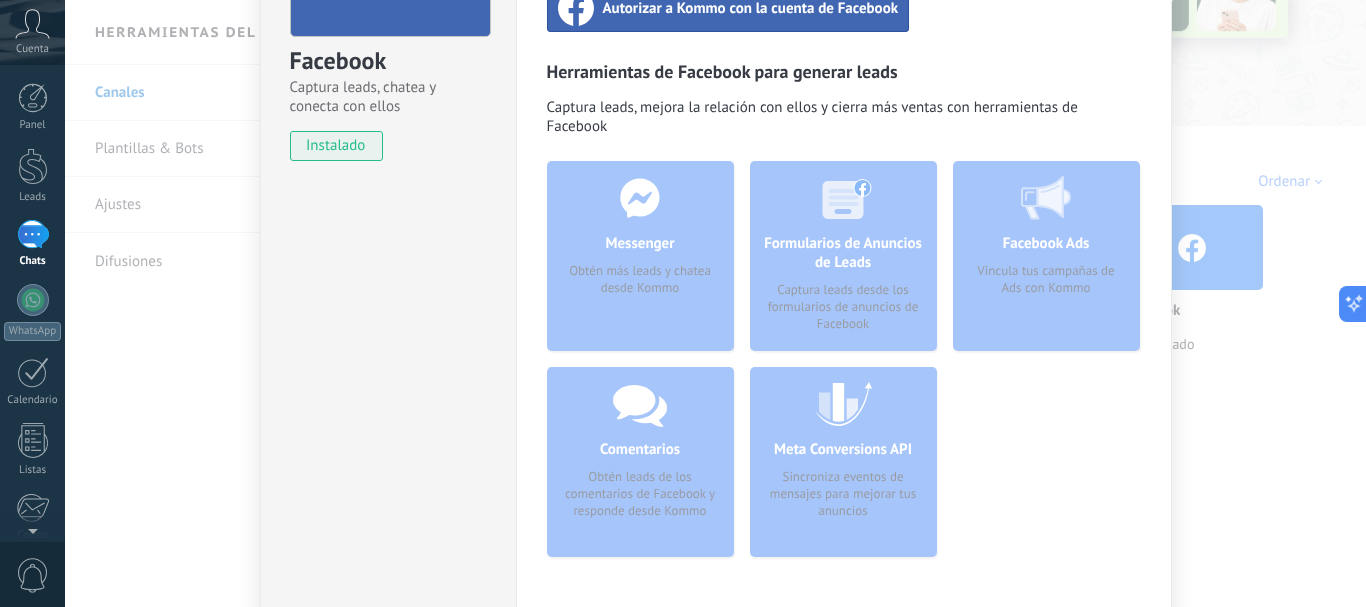 scroll, scrollTop: 98, scrollLeft: 0, axis: vertical 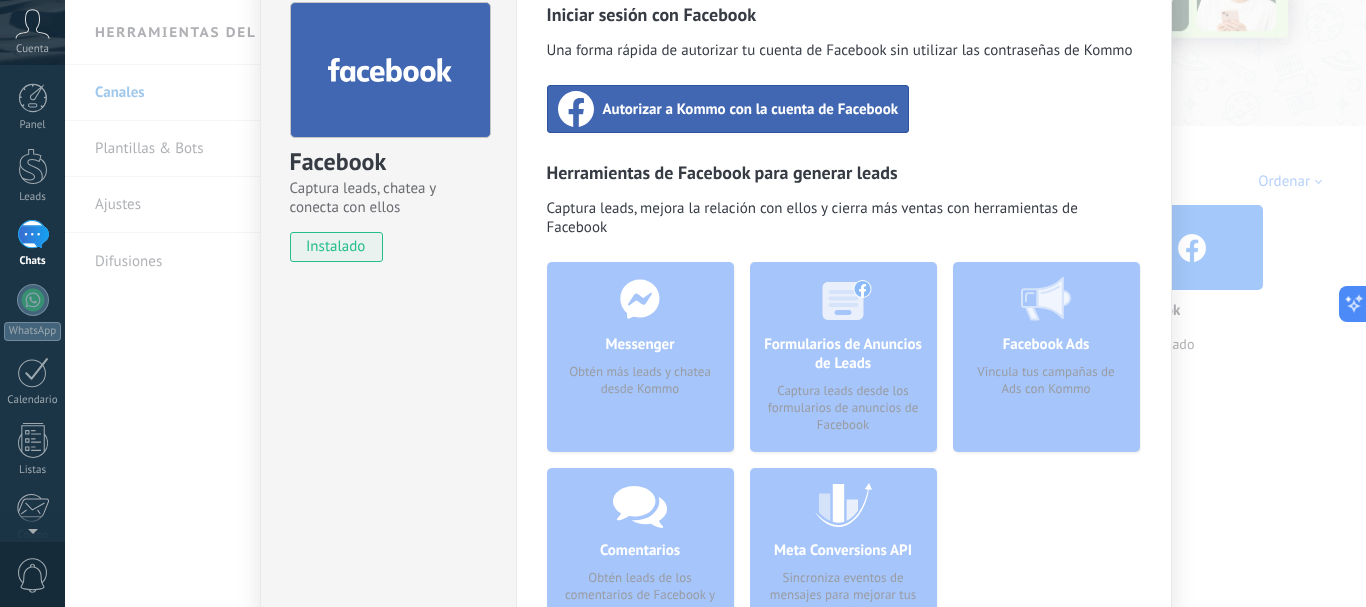 click on "Autorizar a Kommo con la cuenta de Facebook" at bounding box center [751, 109] 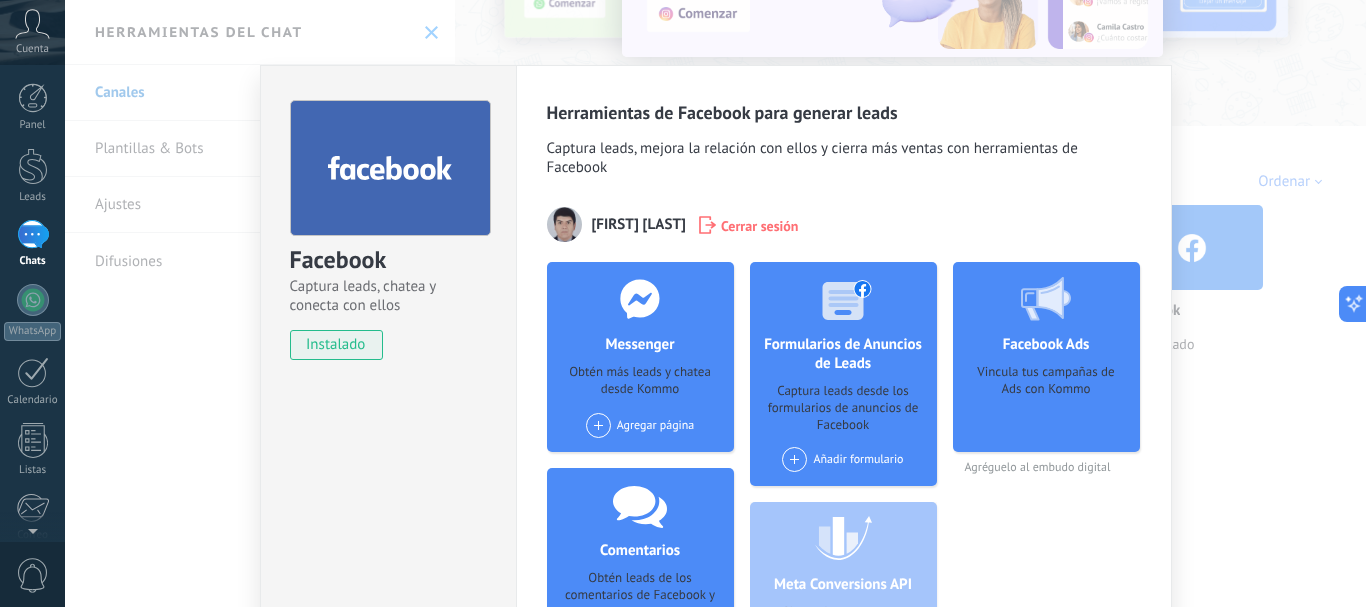scroll, scrollTop: 0, scrollLeft: 0, axis: both 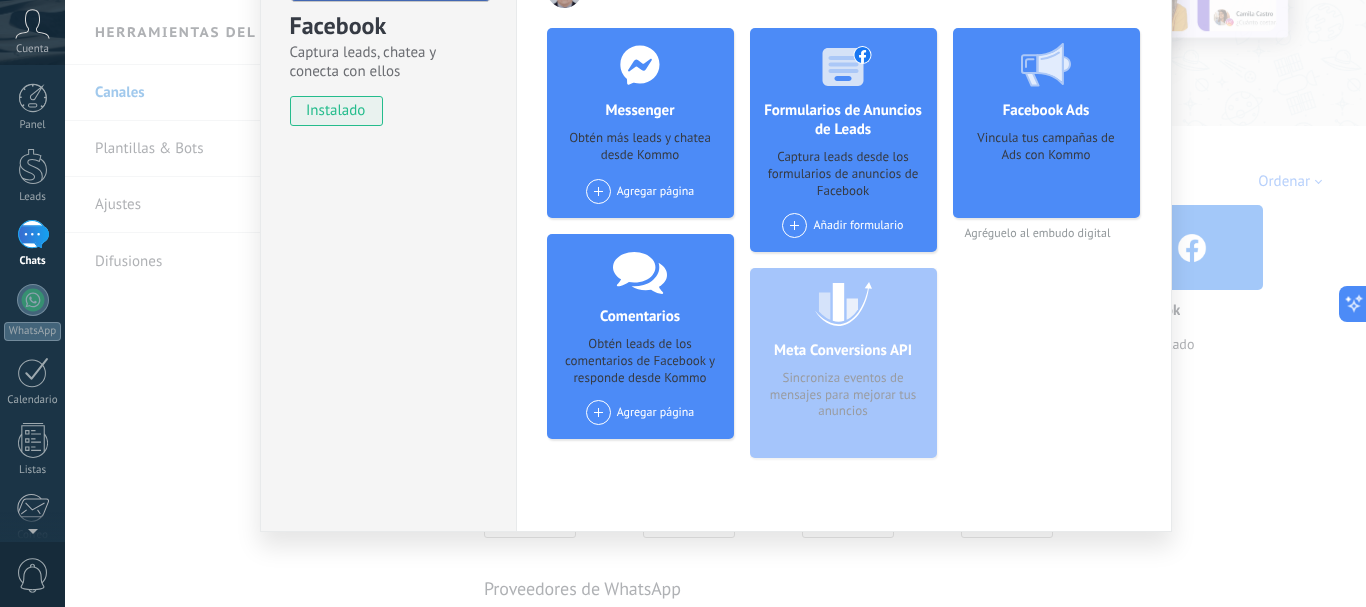 click on "Vincula tus campañas de Ads con Kommo" at bounding box center (640, 148) 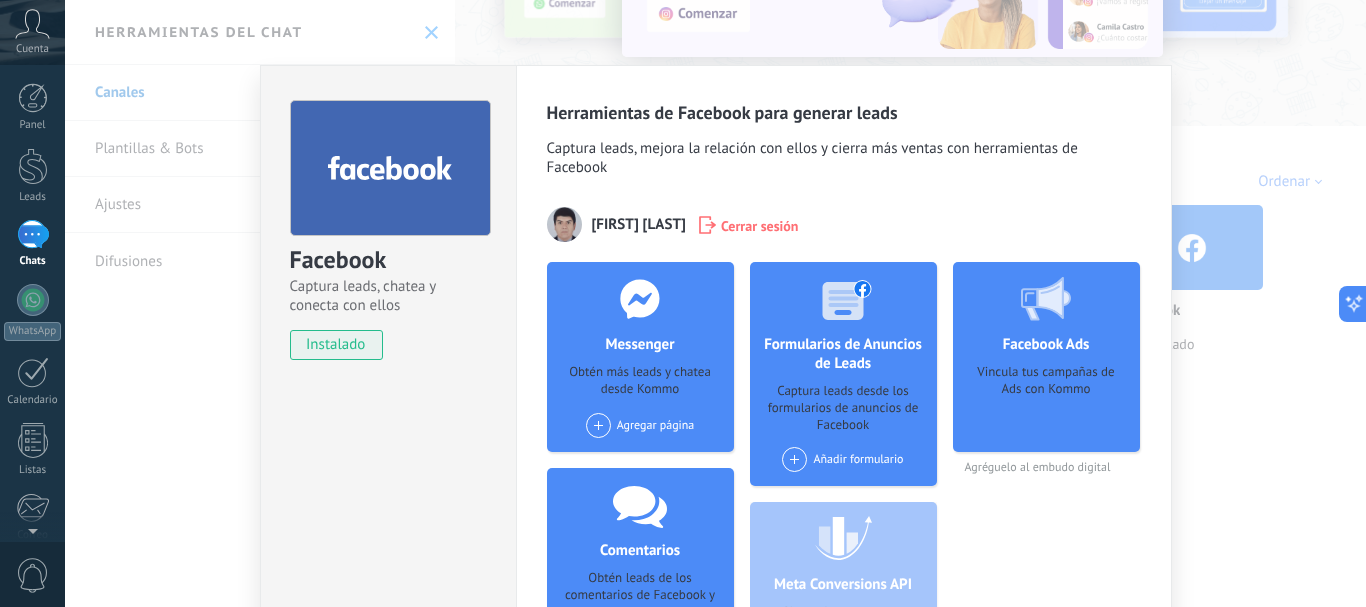 click on "Facebook Captura leads, chatea y conecta con ellos instalado Desinstalar Herramientas de Facebook para generar leads Captura leads, mejora la relación con ellos y cierra más ventas con herramientas de Facebook [FIRST] [LAST] Cerrar sesión Messenger Obtén más leads y chatea desde Kommo Agregar página Comentarios Obtén leads de los comentarios de Facebook y responde desde Kommo Agregar página Formularios de Anuncios de Leads Captura leads desde los formularios de anuncios de Facebook Añadir formulario Meta Conversions API Sincroniza eventos de mensajes para mejorar tus anuncios Facebook Ads Vincula tus campañas de Ads con Kommo Agréguelo al embudo digital más" at bounding box center [715, 303] 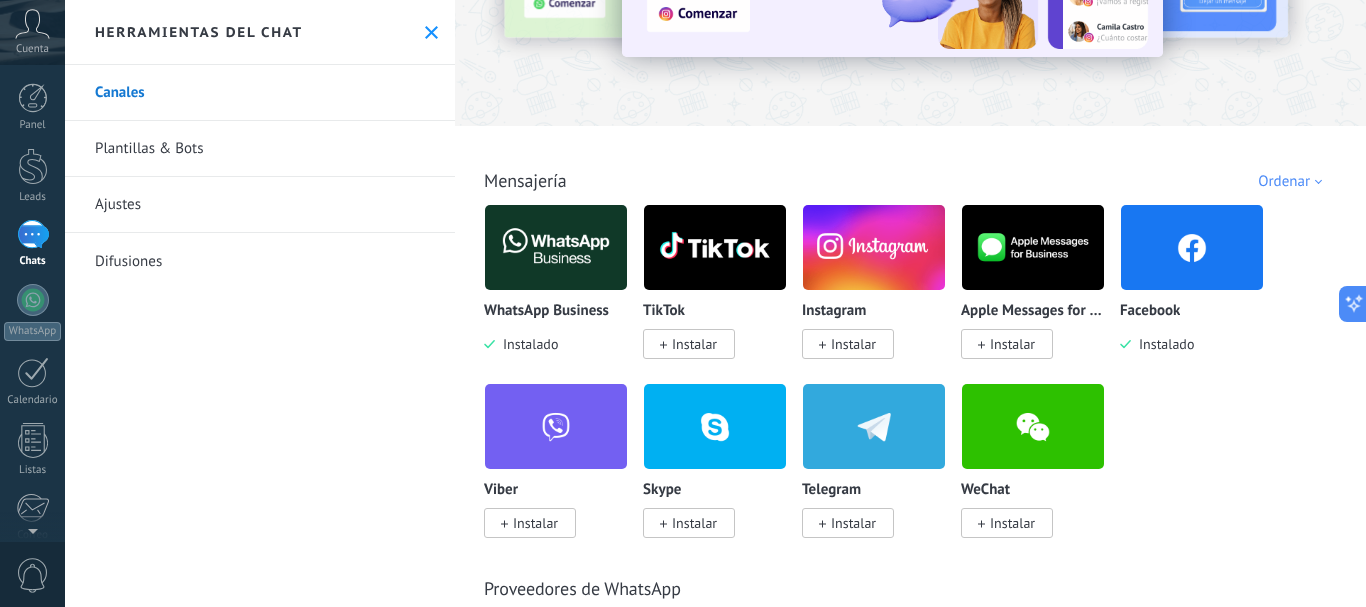 scroll, scrollTop: 300, scrollLeft: 0, axis: vertical 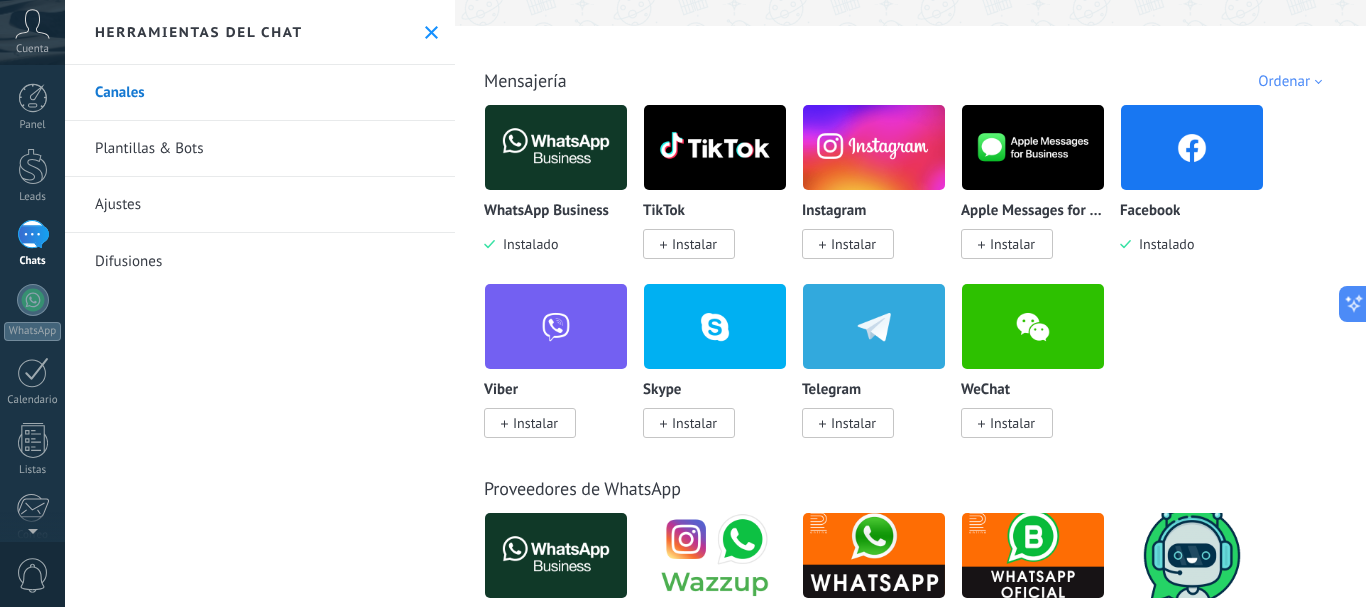 click on "Instalar" at bounding box center [853, 244] 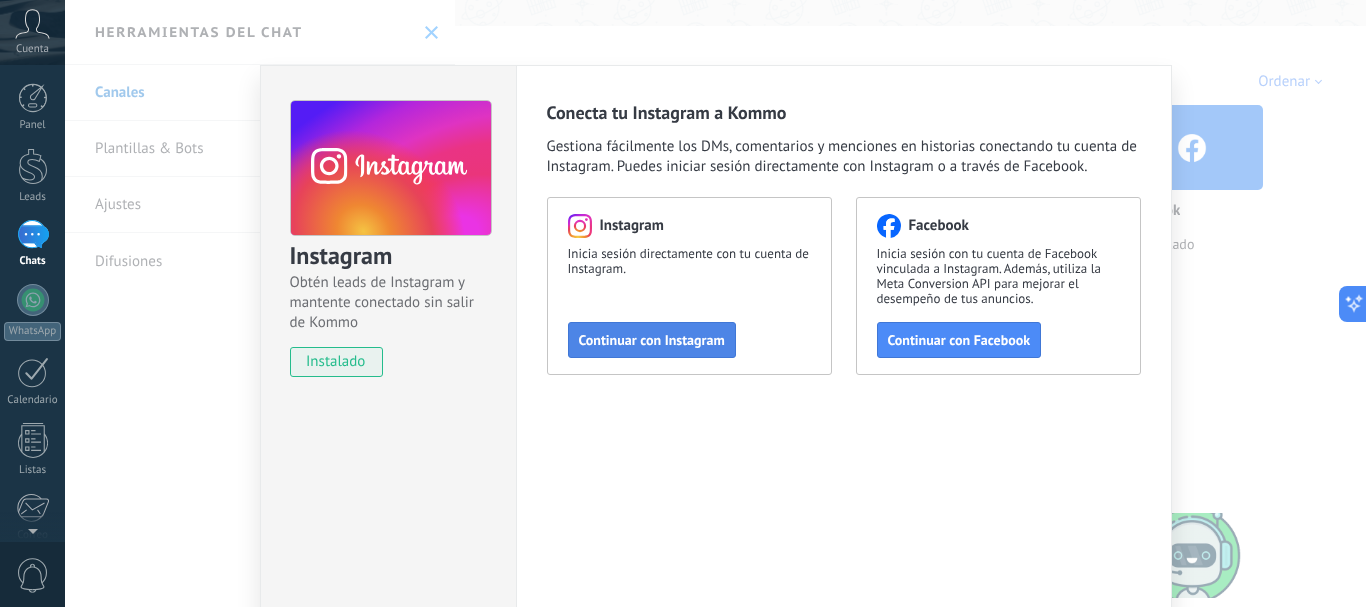 click on "Continuar con Instagram" at bounding box center (652, 340) 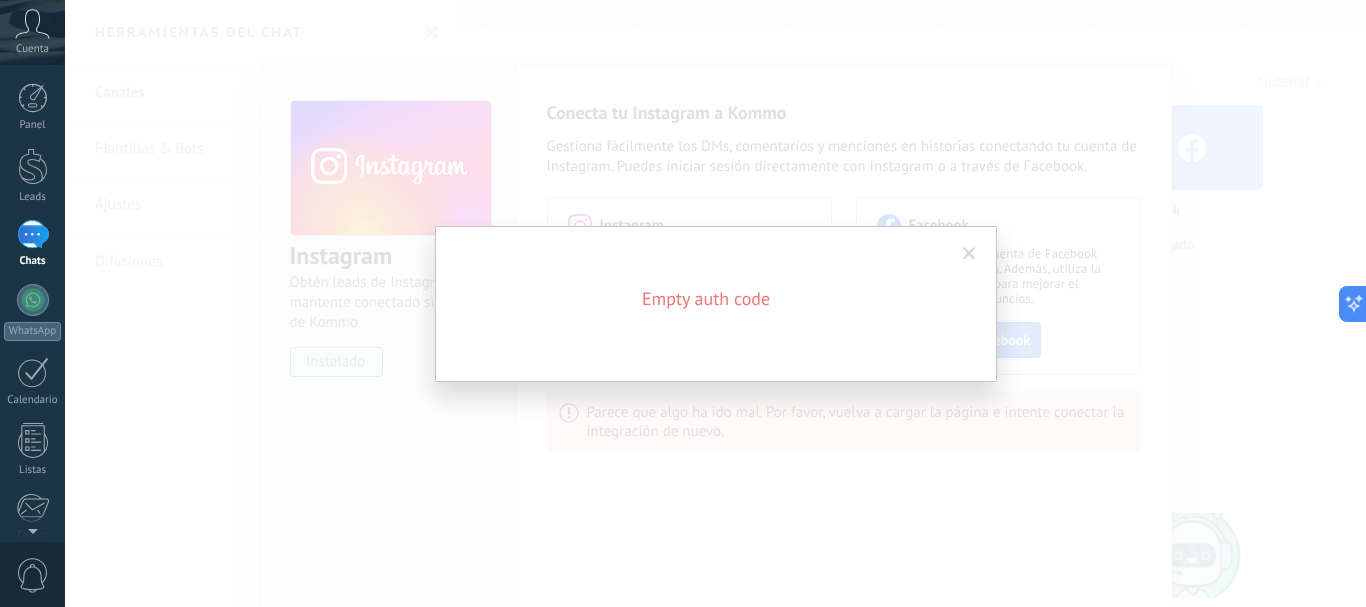 click at bounding box center (969, 254) 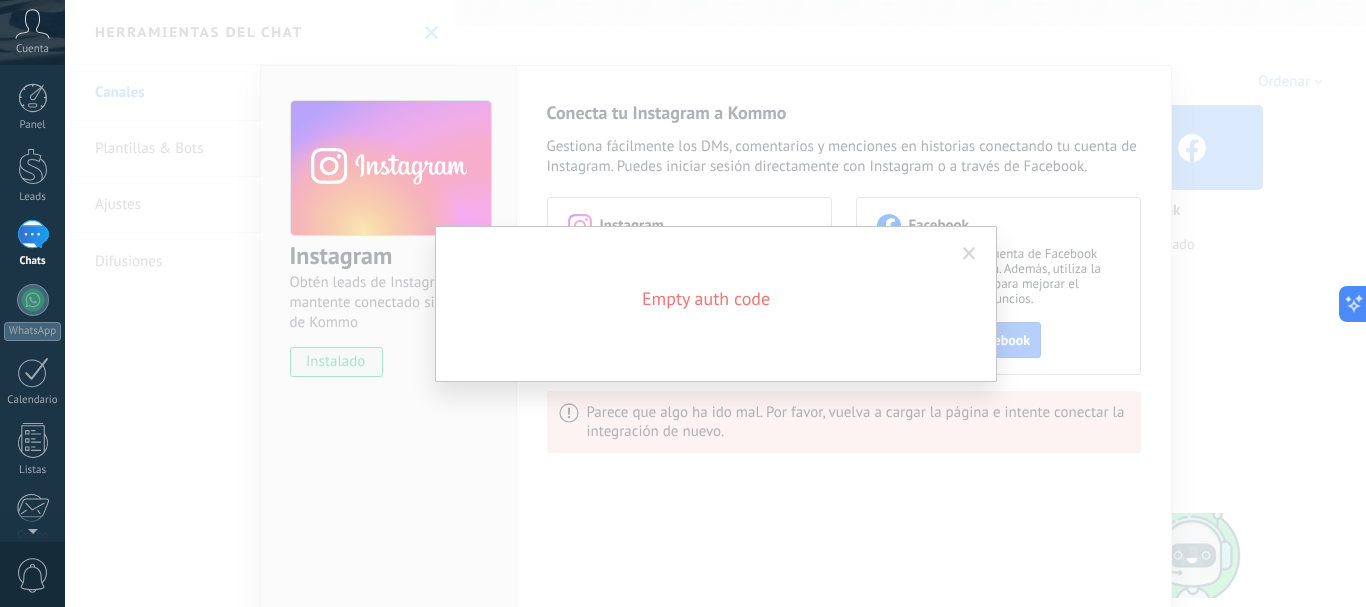 click at bounding box center (969, 254) 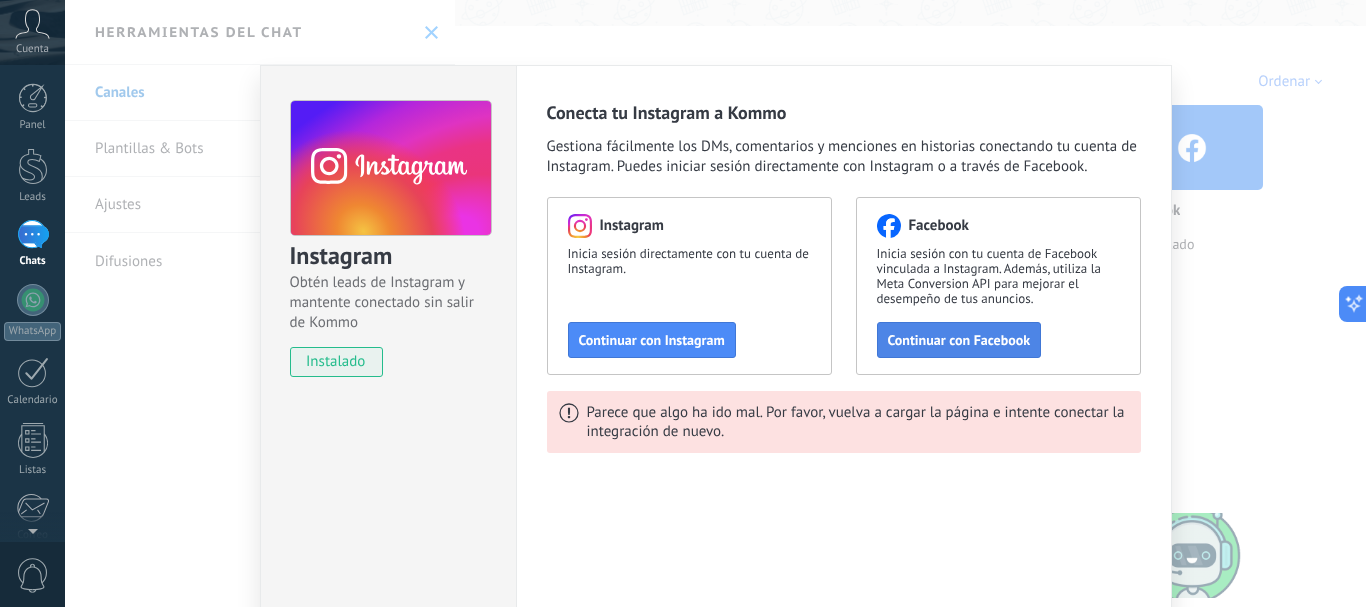 click on "Continuar con Facebook" at bounding box center (652, 340) 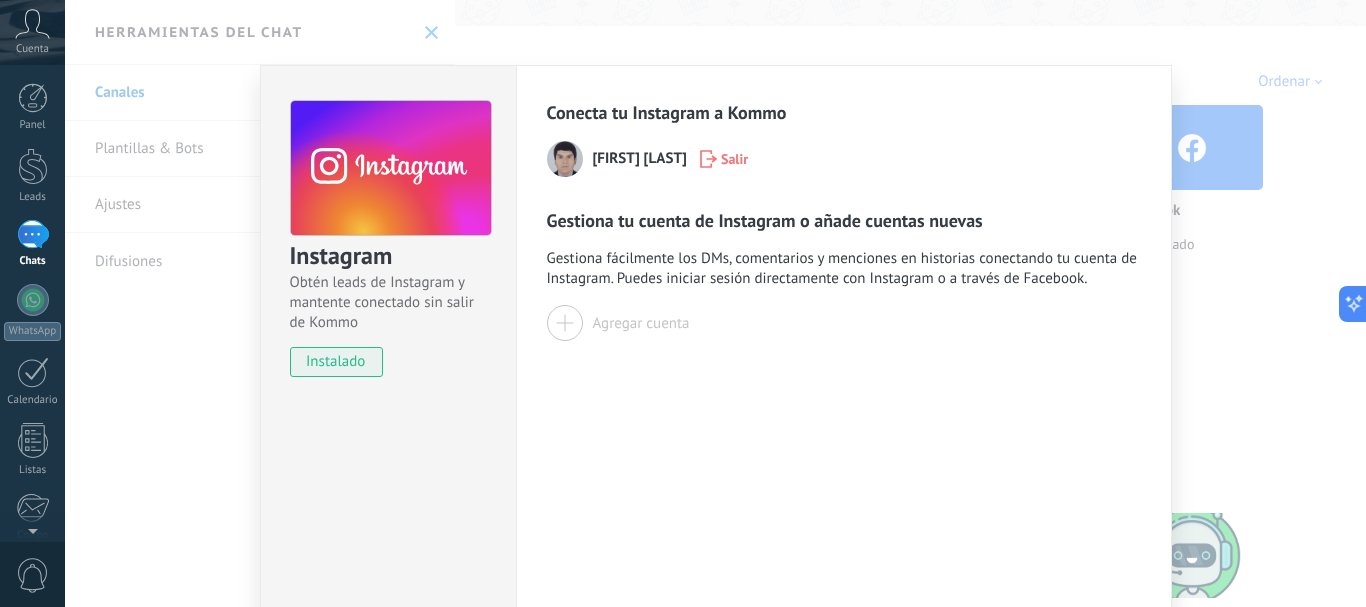 click on "Instagram Obtén leads de Instagram y mantente conectado sin salir de Kommo instalado Conecta tu Instagram a Kommo [FIRST] [LAST] Salir Gestiona tu cuenta de Instagram o añade cuentas nuevas Gestiona fácilmente los DMs, comentarios y menciones en historias conectando tu cuenta de Instagram. Puedes iniciar sesión directamente con Instagram o a través de Facebook. Agregar cuenta" at bounding box center [715, 303] 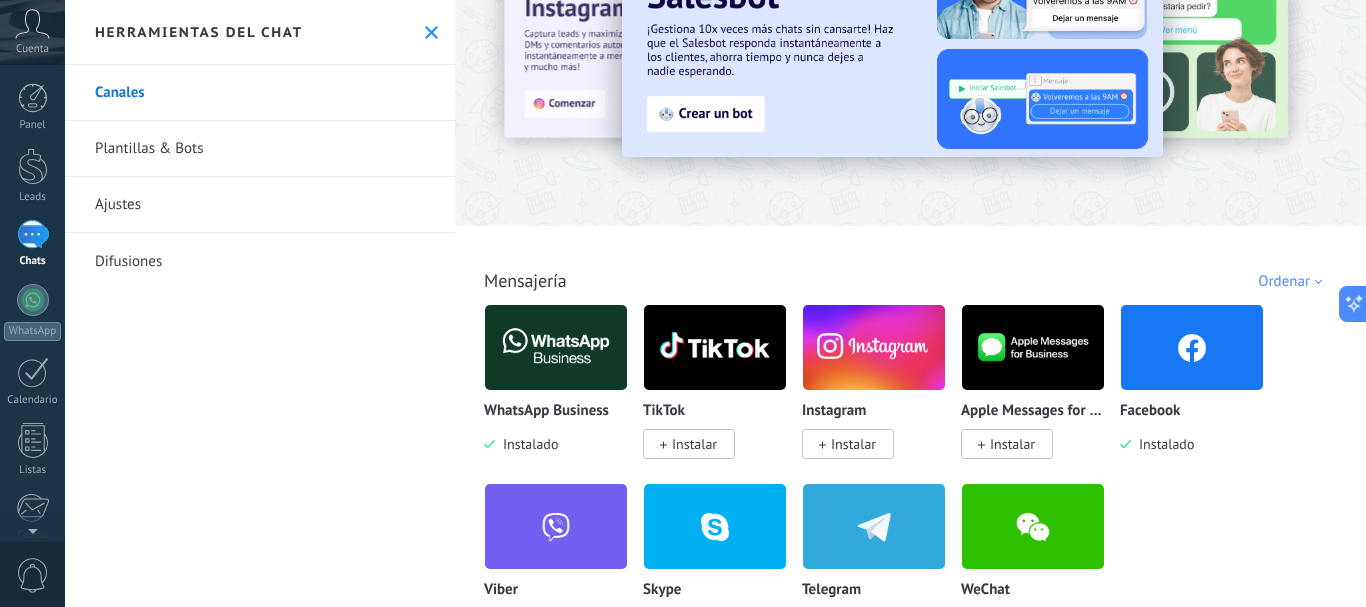scroll, scrollTop: 0, scrollLeft: 0, axis: both 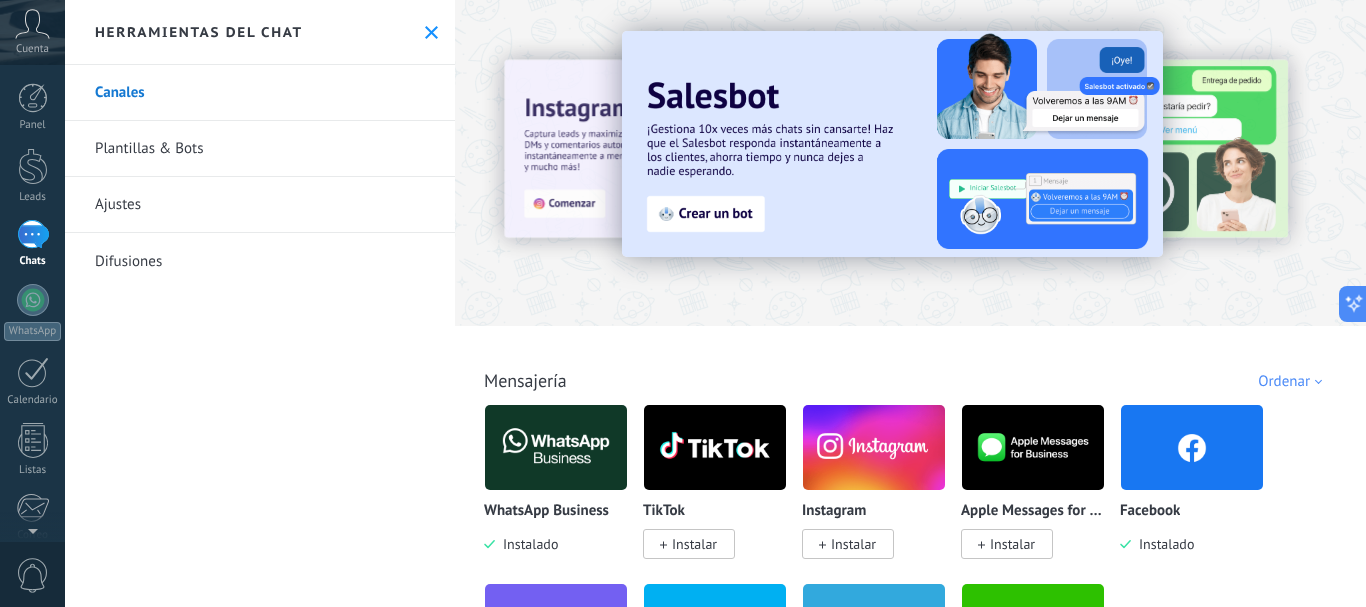 click at bounding box center [33, 234] 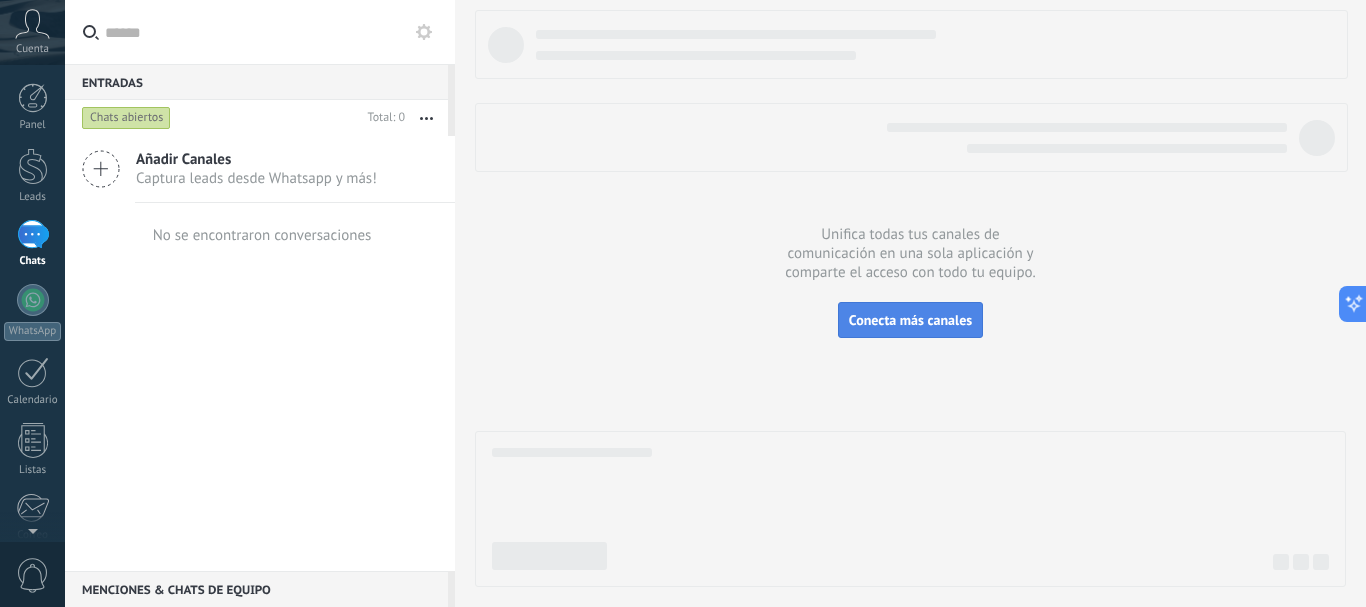 click on "Conecta más canales" at bounding box center [910, 320] 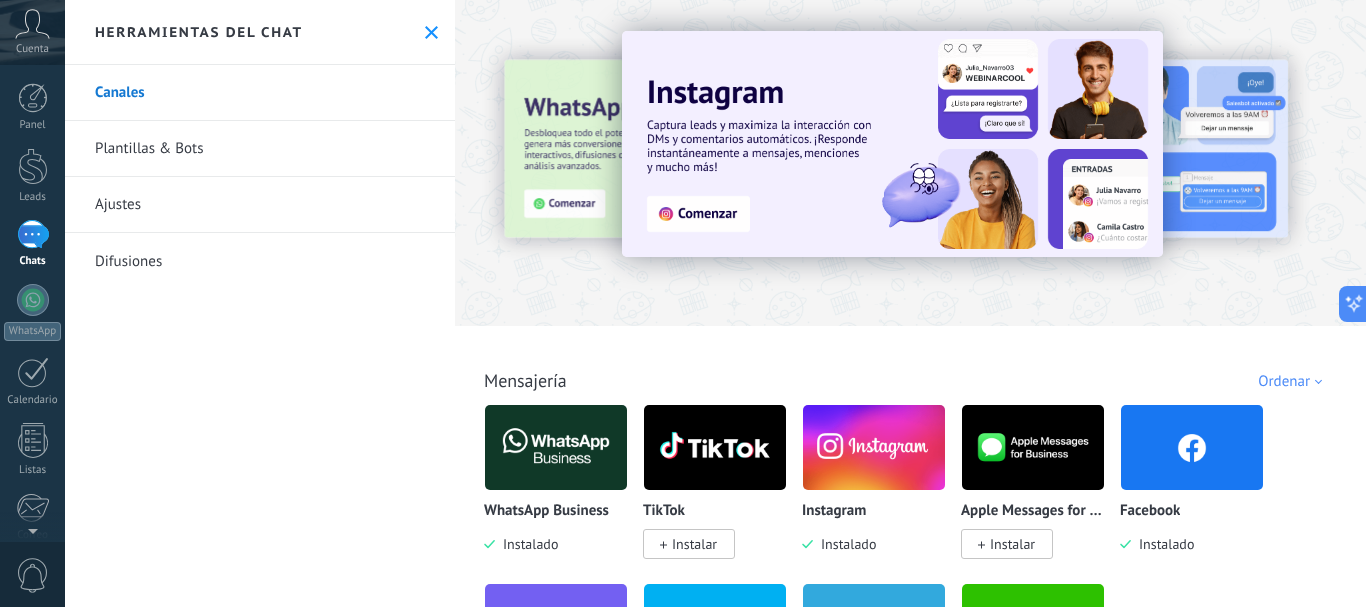 click at bounding box center [556, 447] 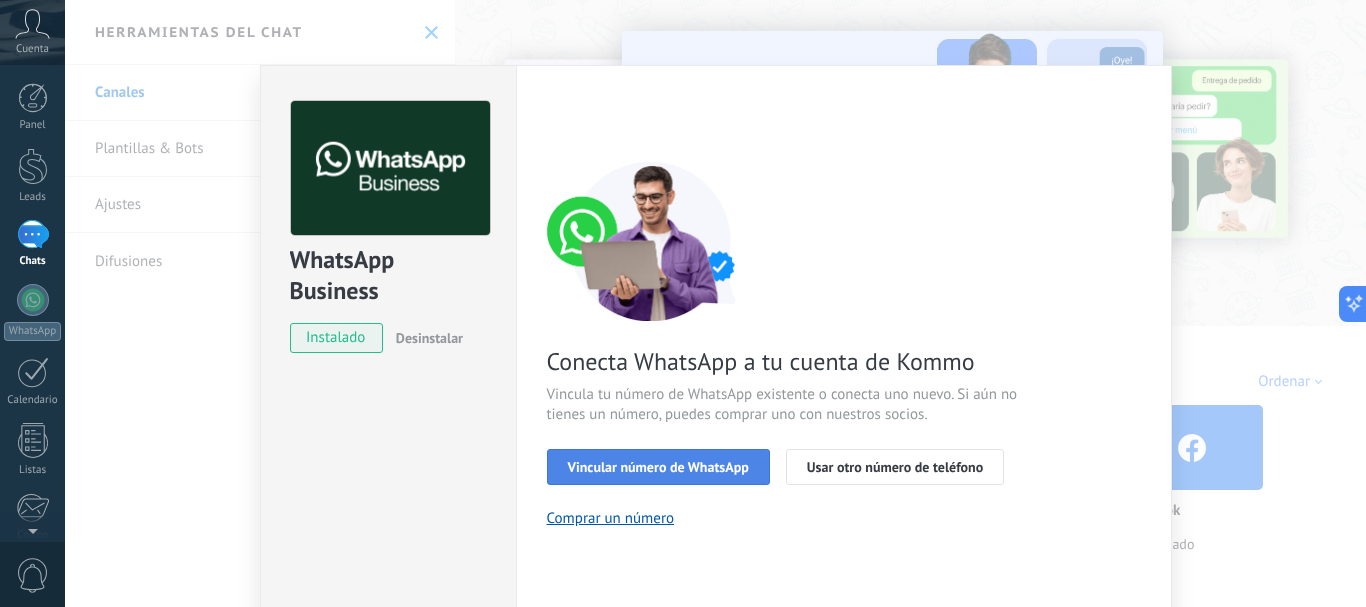 click on "Vincular número de WhatsApp" at bounding box center [658, 467] 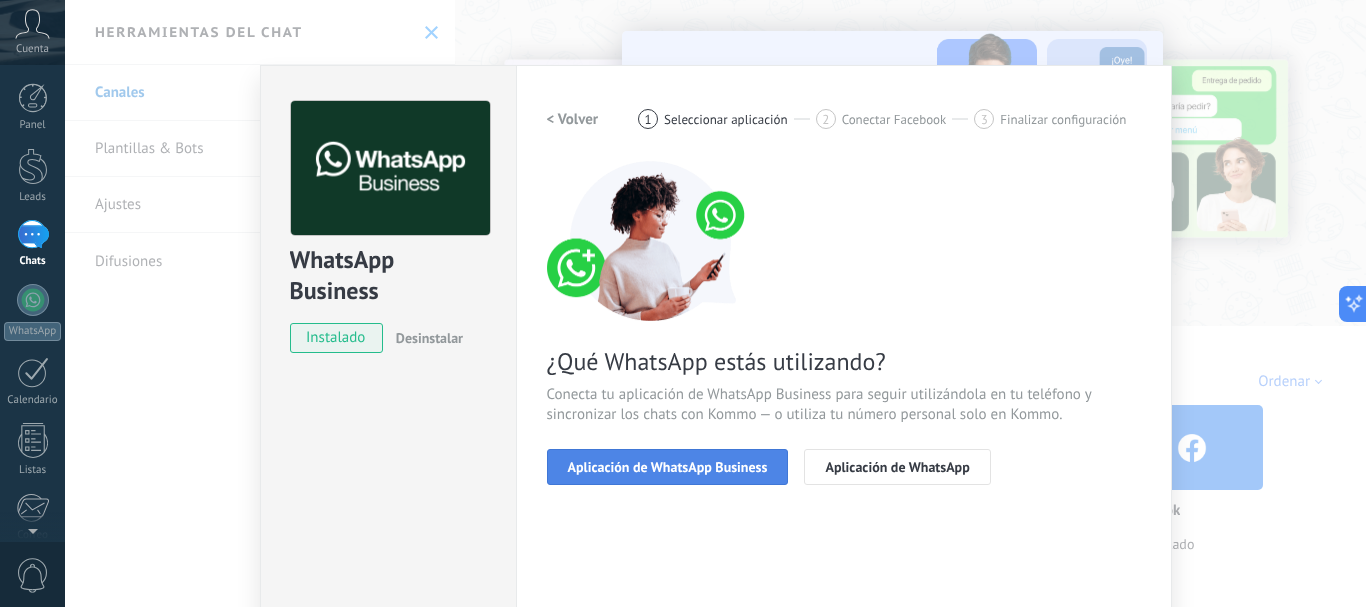 click on "Aplicación de WhatsApp Business" at bounding box center [668, 467] 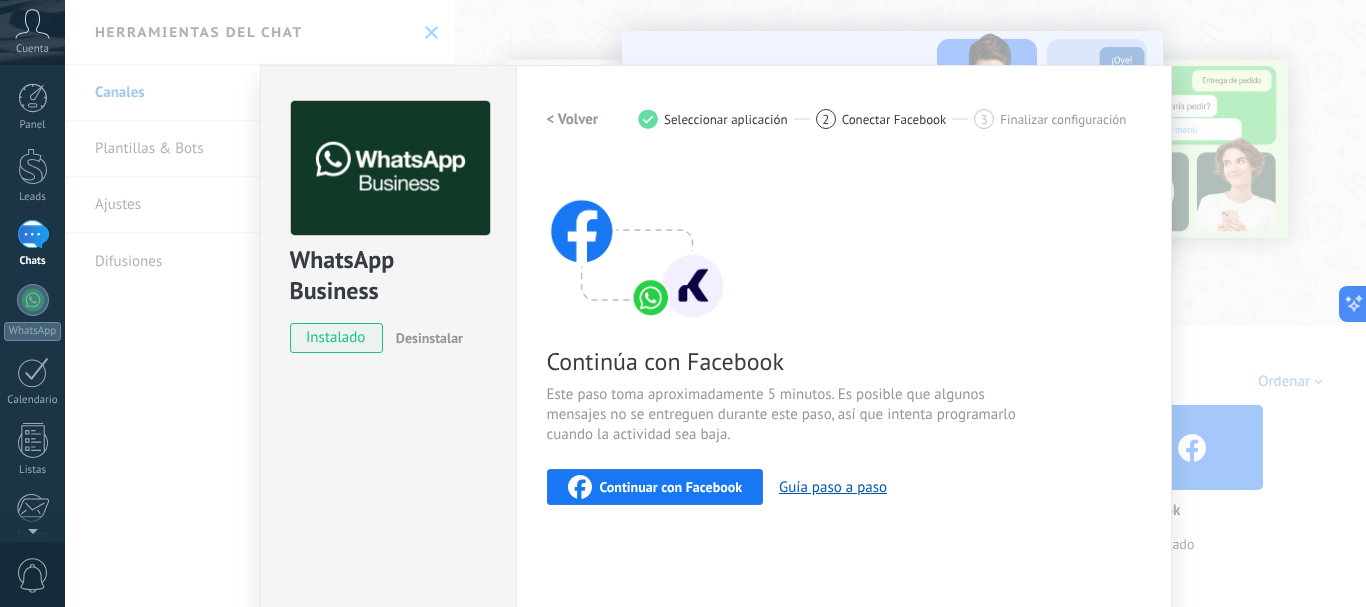 click on "Continuar con Facebook" at bounding box center [671, 487] 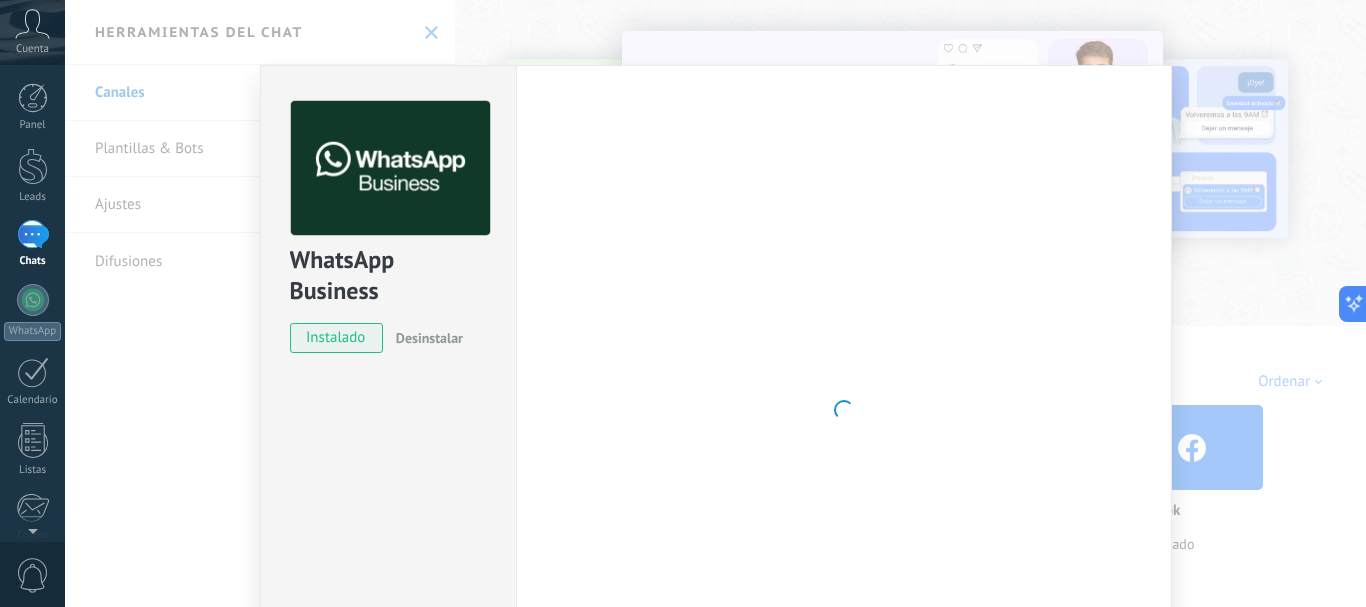 click on "instalado" at bounding box center (336, 338) 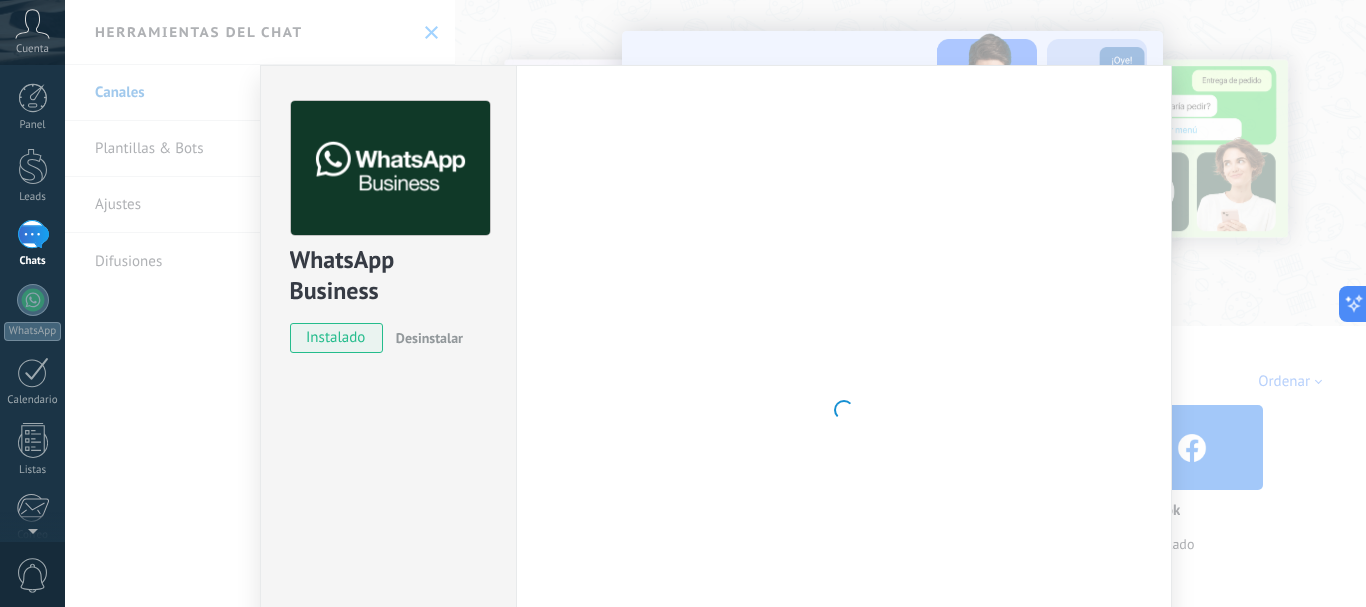 click on "WhatsApp Business instalado Desinstalar ¿Quieres probar la integración primero?   Escanea el código QR   para ver cómo funciona. Configuraciones Autorizaciones Esta pestaña registra a los usuarios que han concedido acceso a las integración a esta cuenta. Si deseas remover la posibilidad que un usuario pueda enviar solicitudes a la cuenta en nombre de esta integración, puedes revocar el acceso. Si el acceso a todos los usuarios es revocado, la integración dejará de funcionar. Esta aplicacion está instalada, pero nadie le ha dado acceso aun. WhatsApp Cloud API más _:  Guardar < Volver 1 Seleccionar aplicación 2 Conectar Facebook  3 Finalizar configuración Continúa con Facebook Este paso toma aproximadamente 5 minutos. Es posible que algunos mensajes no se entreguen durante este paso, así que intenta programarlo cuando la actividad sea baja. Continuar con Facebook Guía paso a paso ¿Necesitas ayuda?" at bounding box center (715, 303) 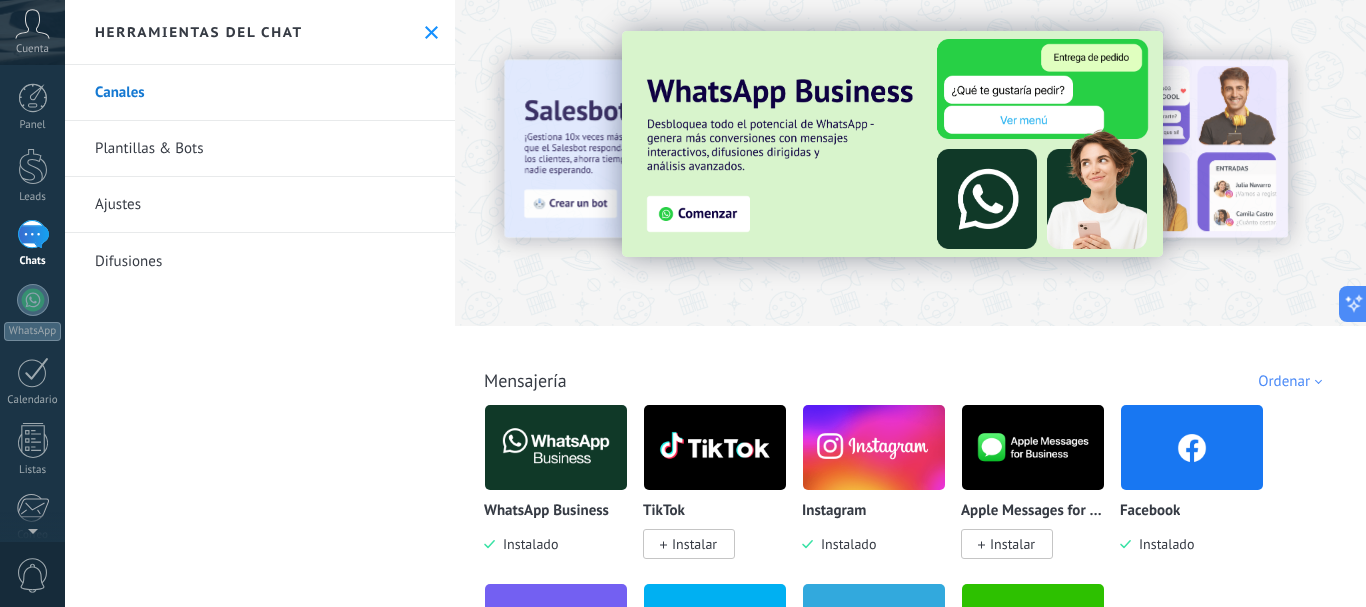 click at bounding box center (556, 447) 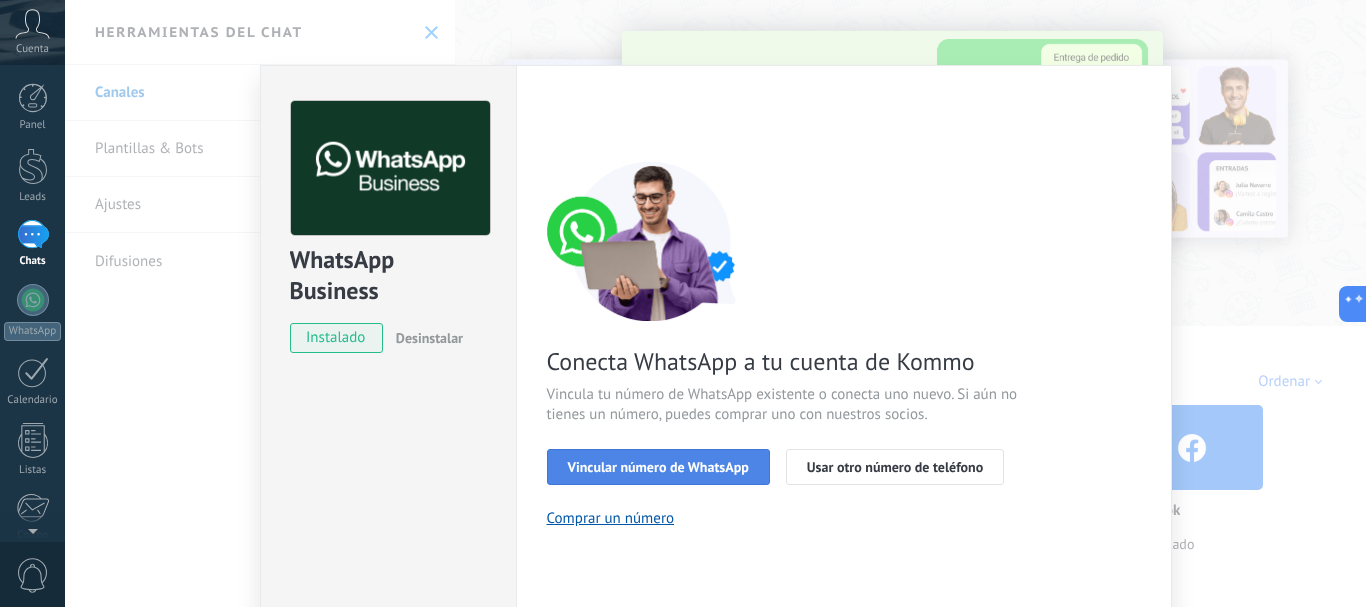 click on "Vincular número de WhatsApp" at bounding box center (658, 467) 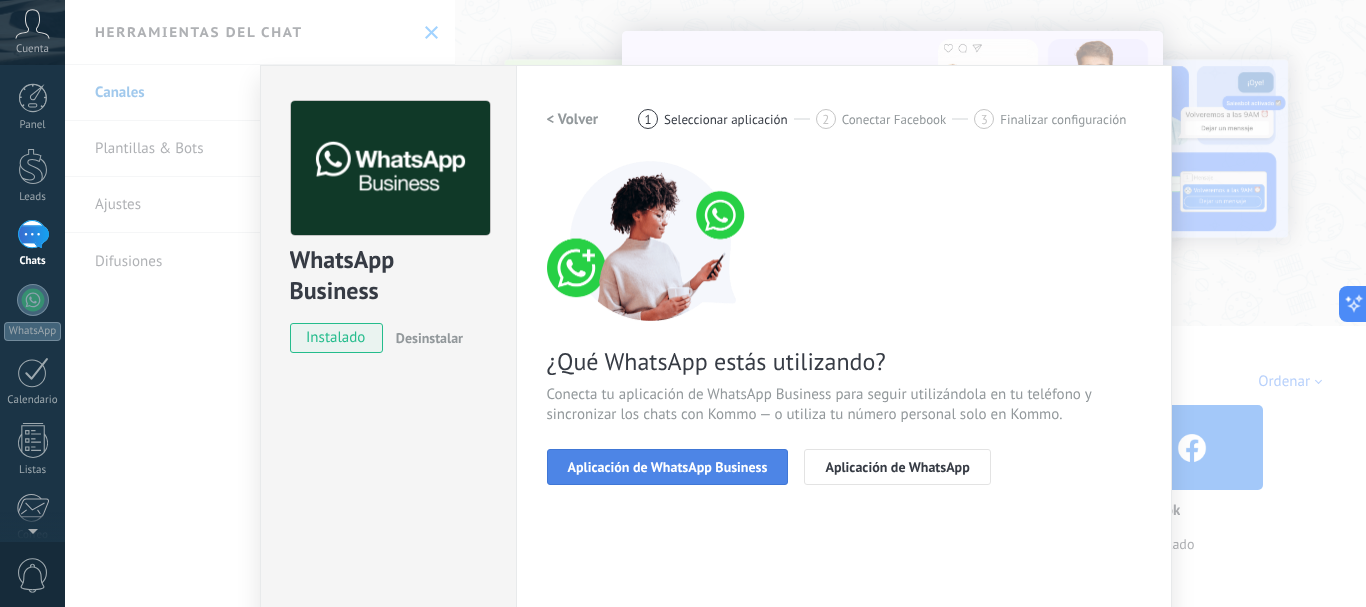 click on "Aplicación de WhatsApp Business" at bounding box center (668, 467) 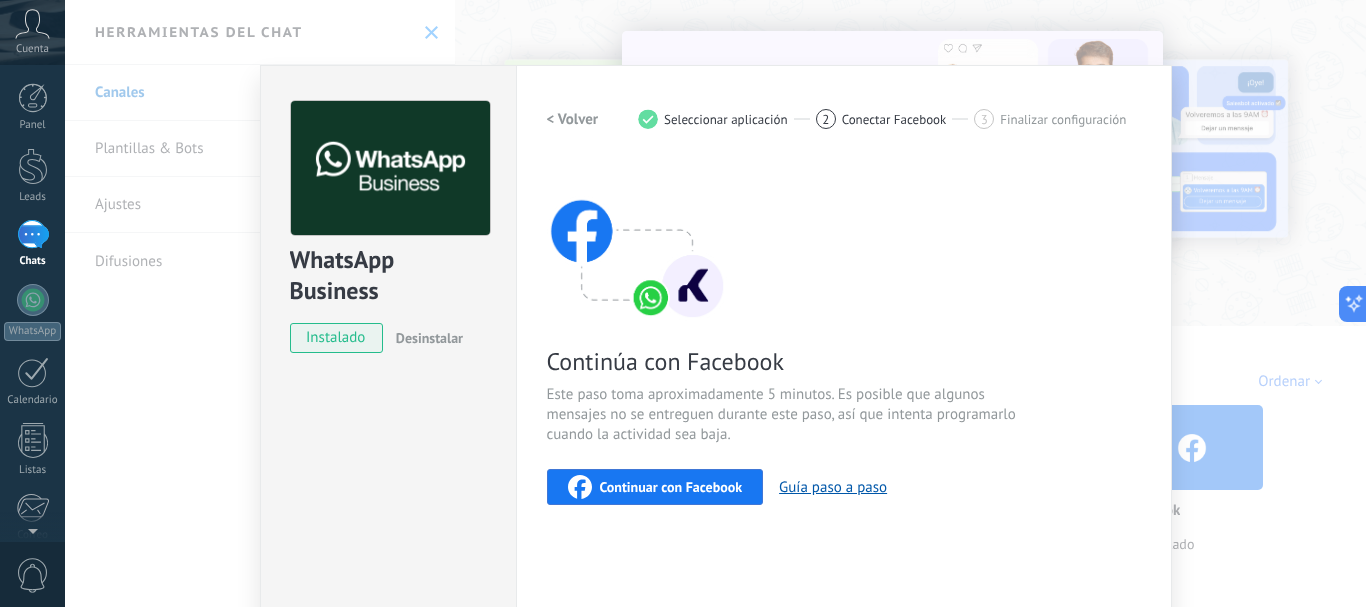 click on "Continuar con Facebook" at bounding box center (671, 487) 